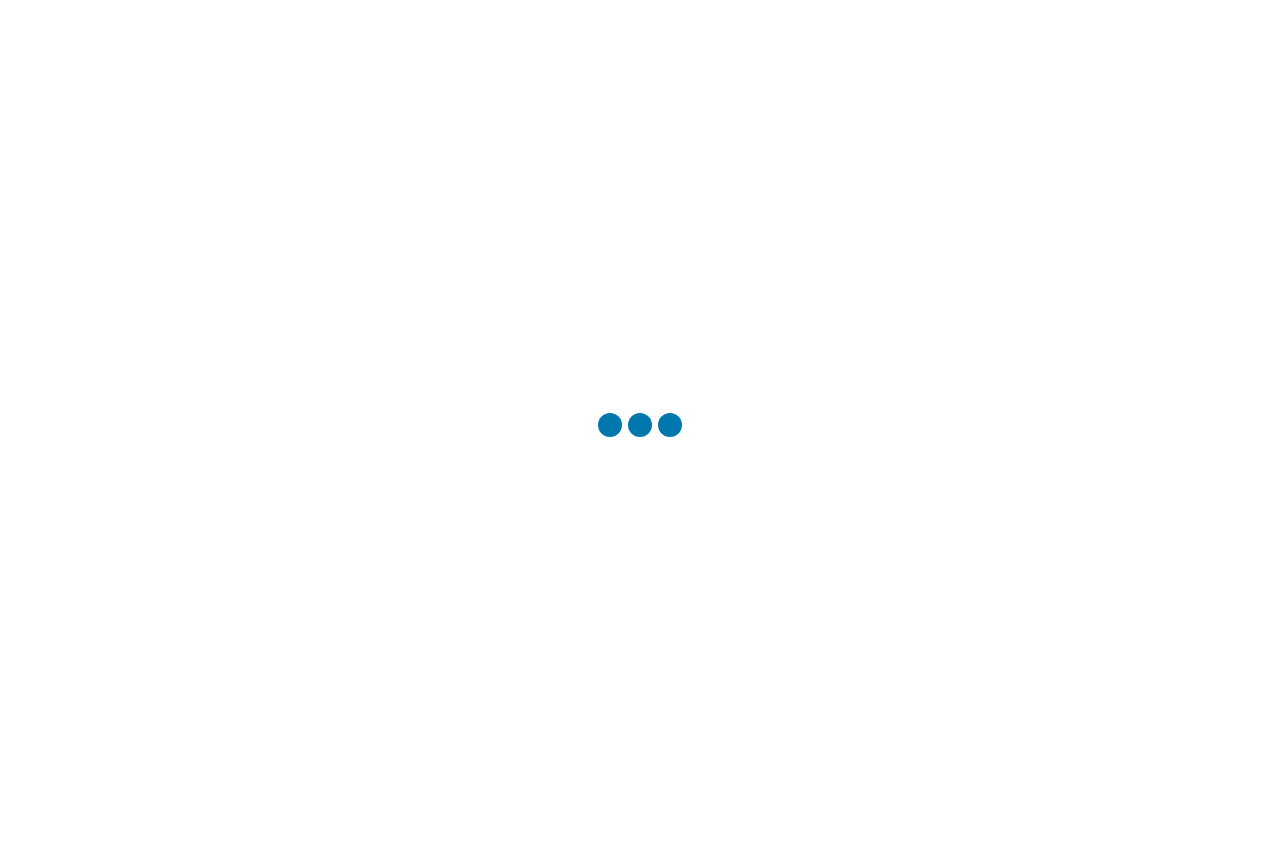 scroll, scrollTop: 0, scrollLeft: 0, axis: both 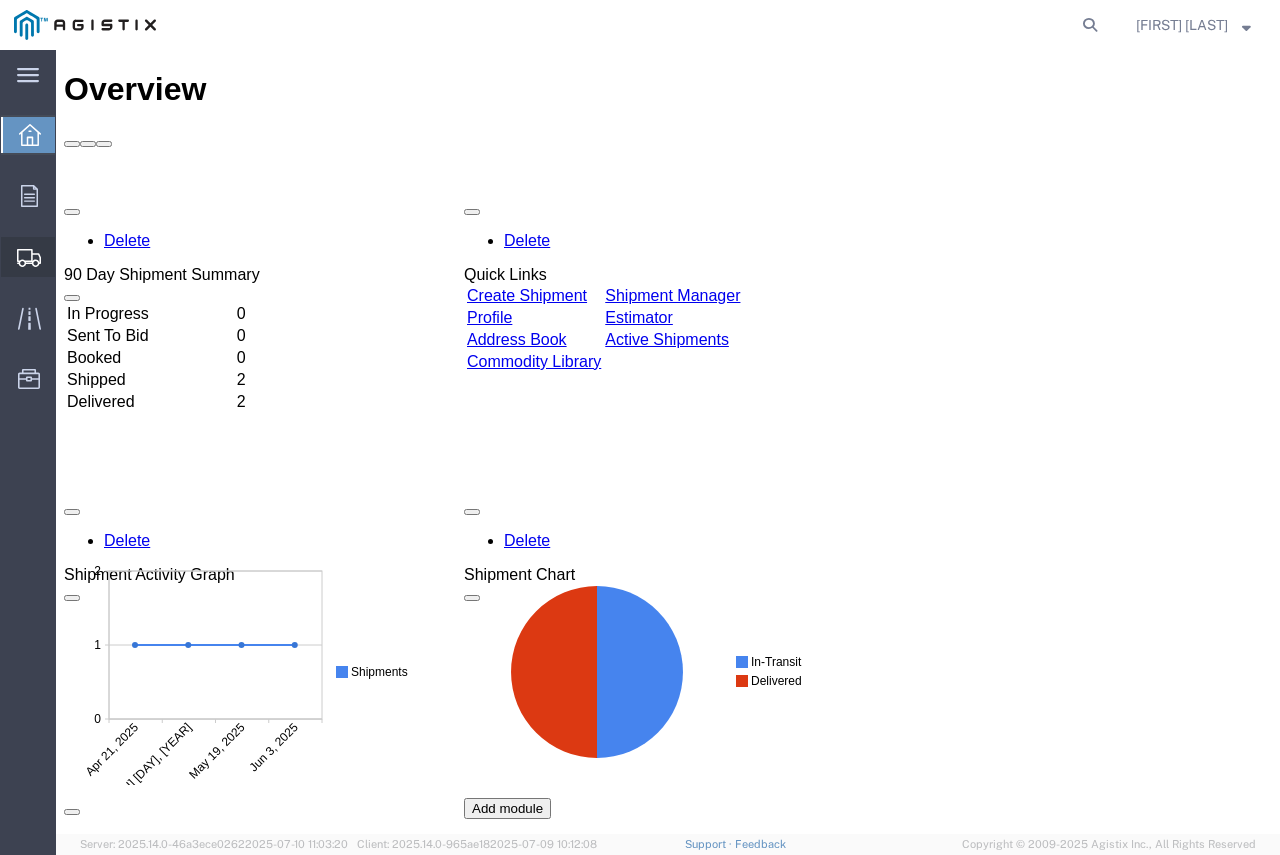 click on "Create Shipment" 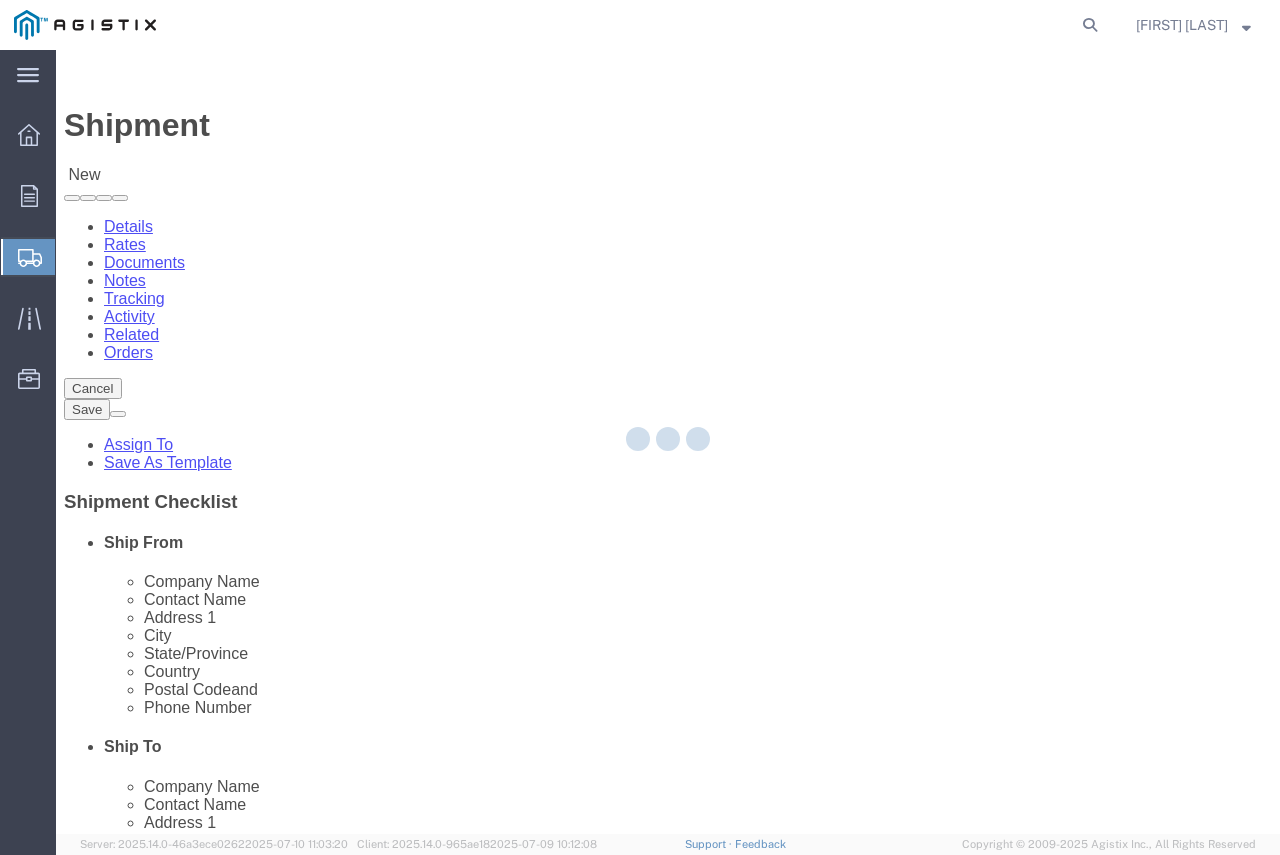 select 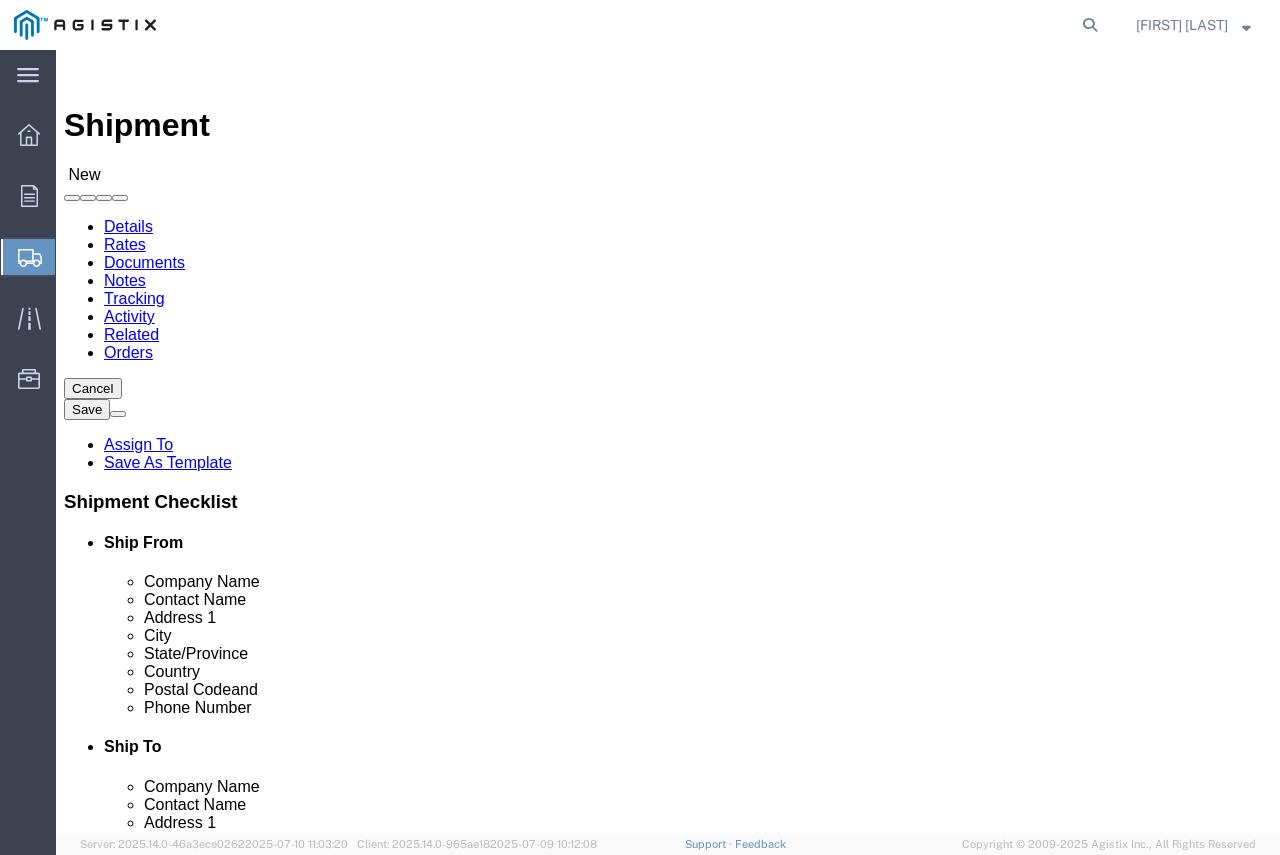 click on "Select [COMPANY] PG&E" 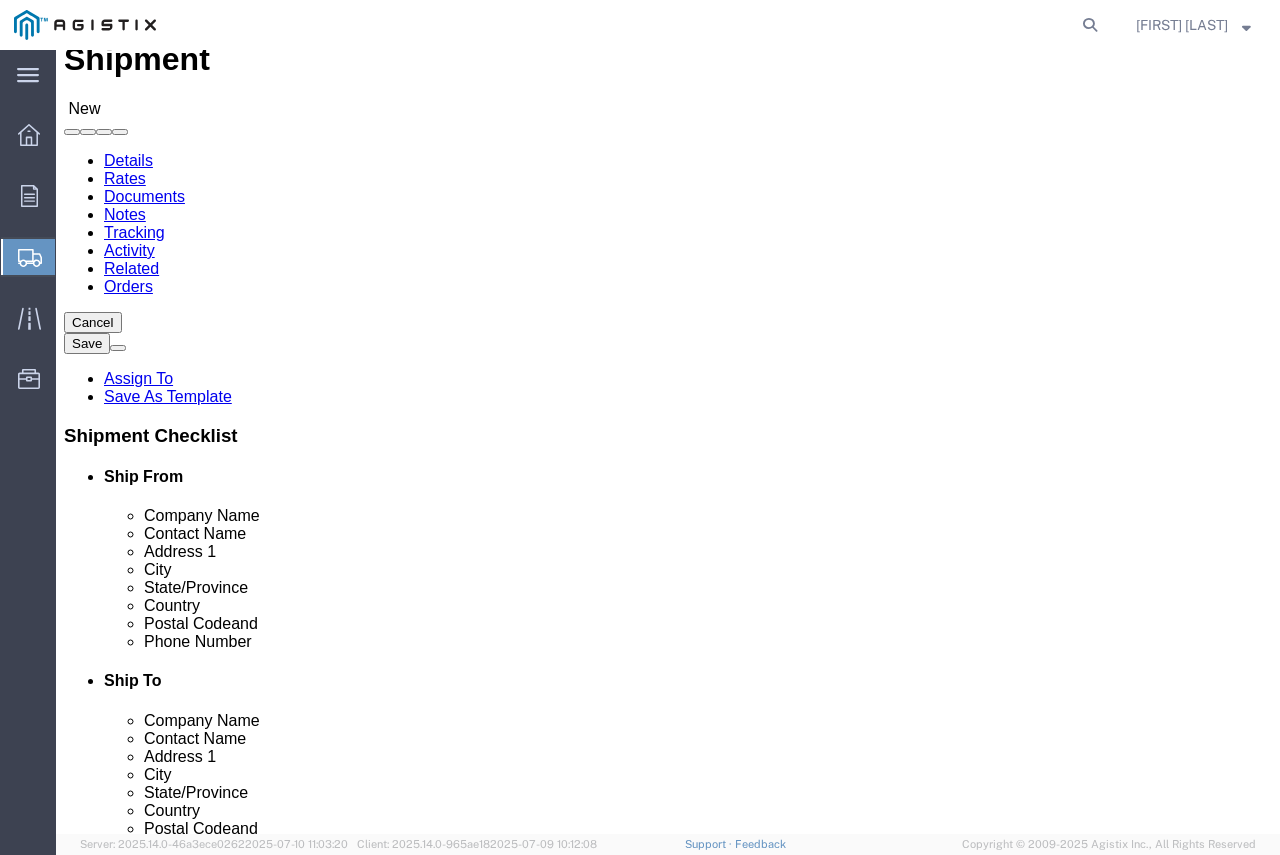 scroll, scrollTop: 100, scrollLeft: 0, axis: vertical 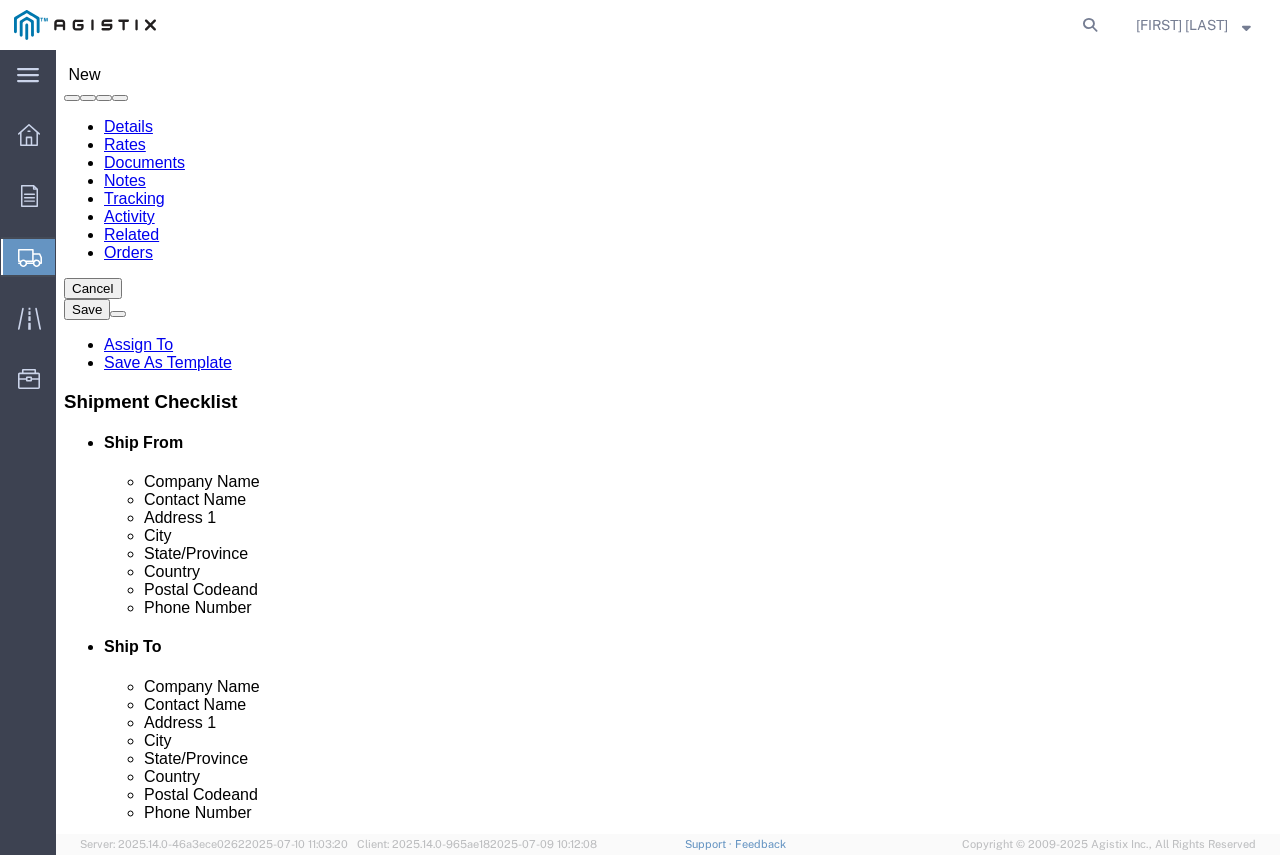 select on "MYPROFILE" 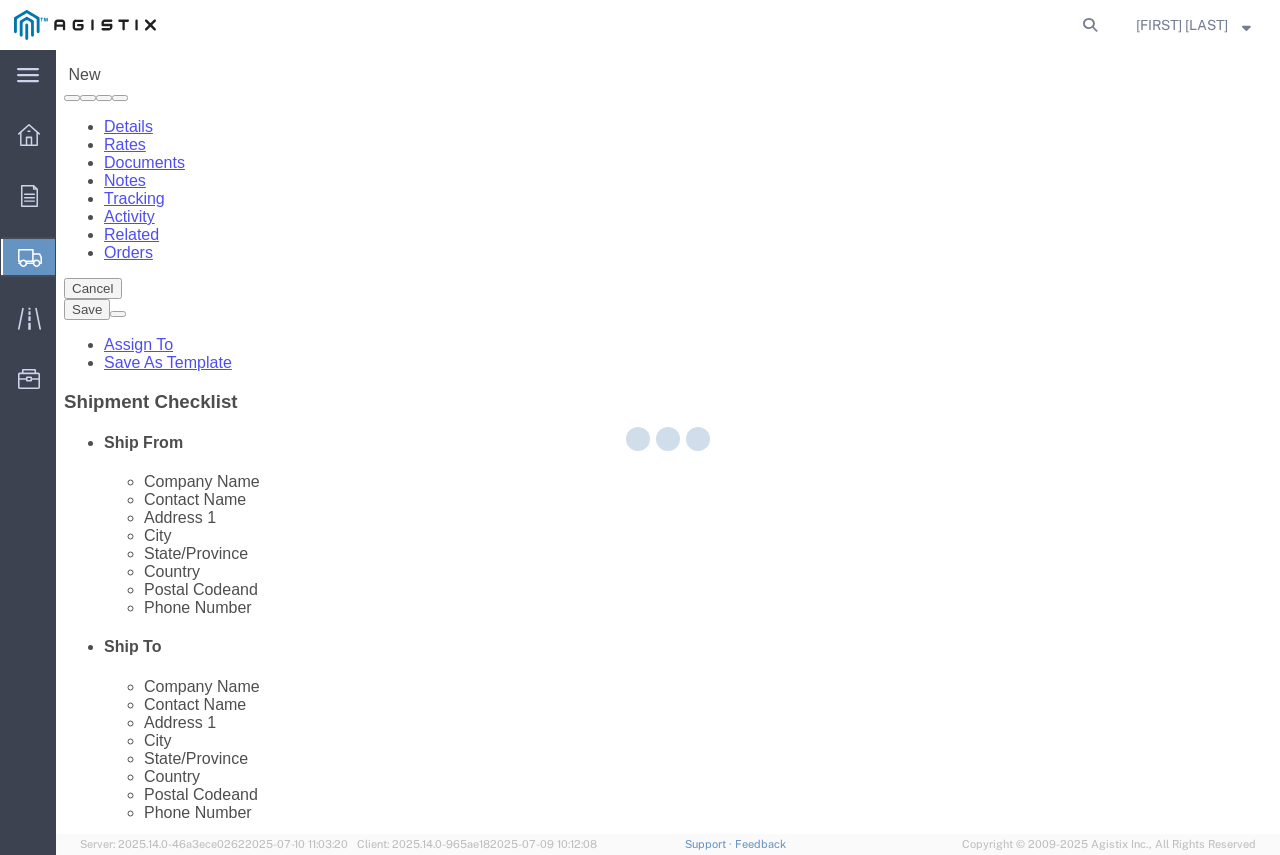 select on "PA" 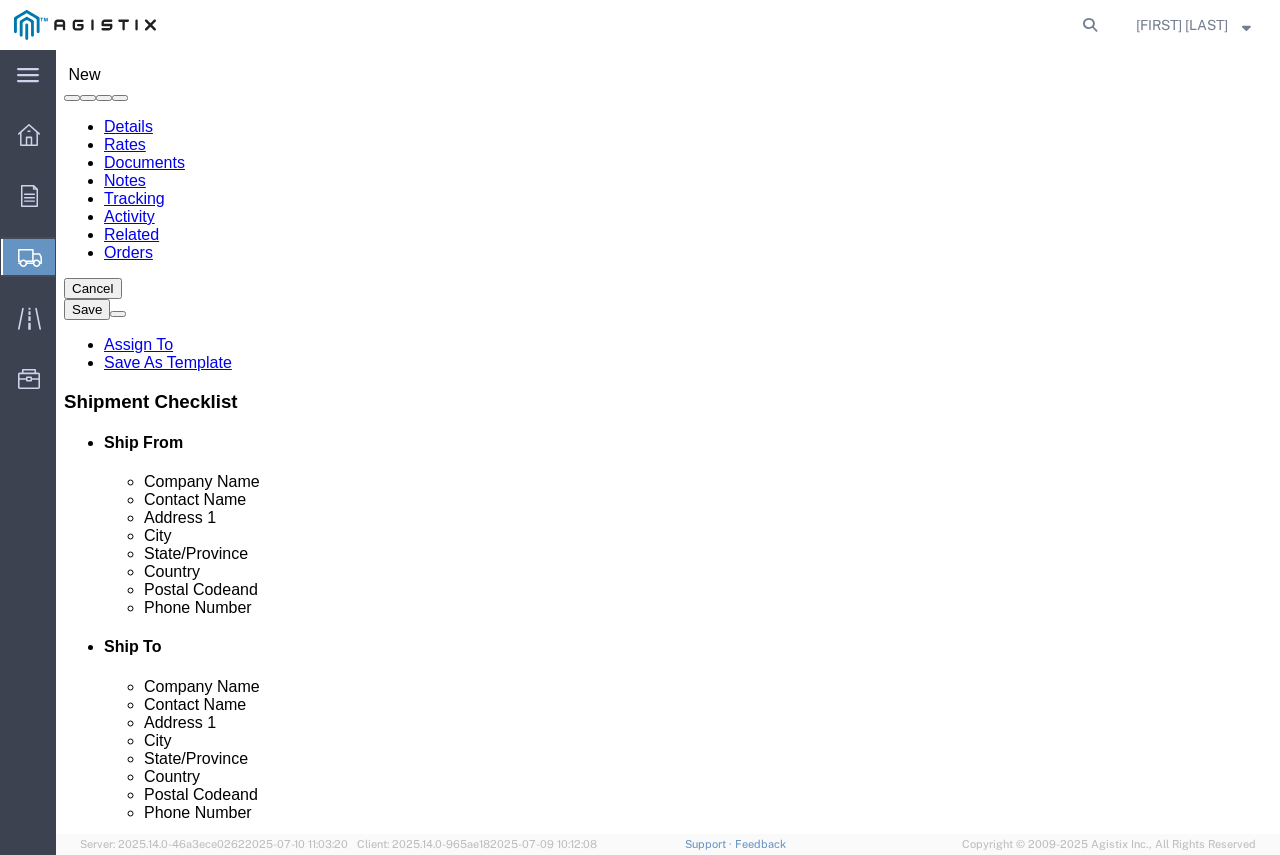 scroll, scrollTop: 200, scrollLeft: 0, axis: vertical 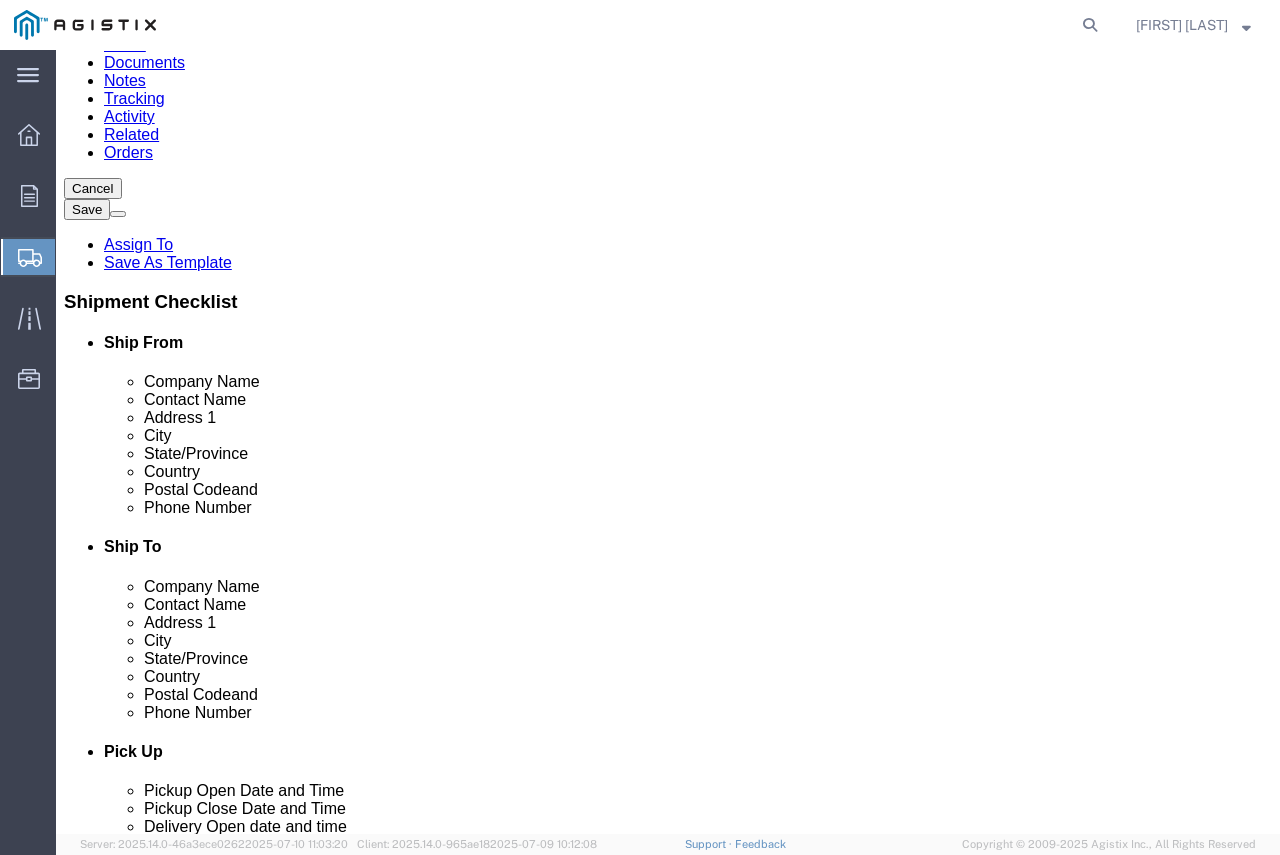 drag, startPoint x: 708, startPoint y: 262, endPoint x: 734, endPoint y: 303, distance: 48.548943 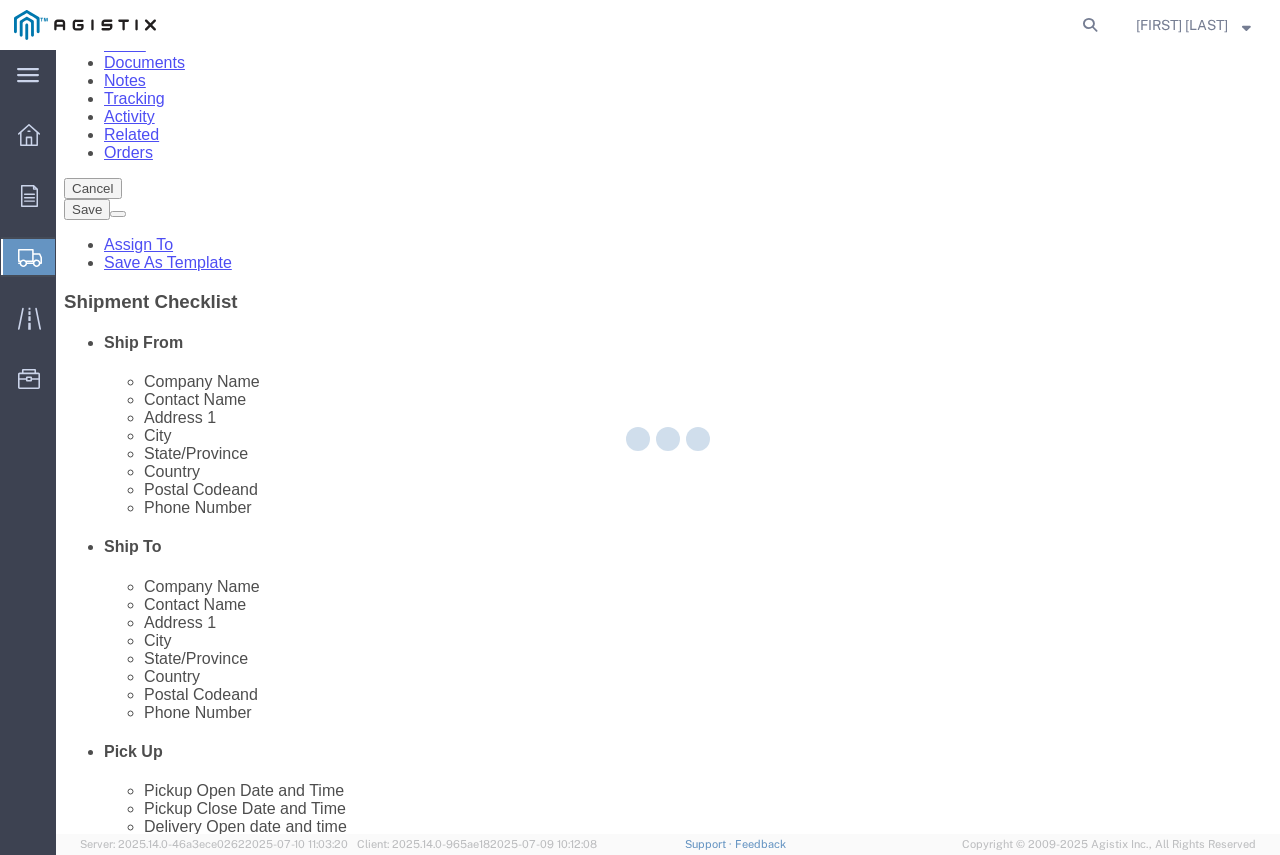 select on "CA" 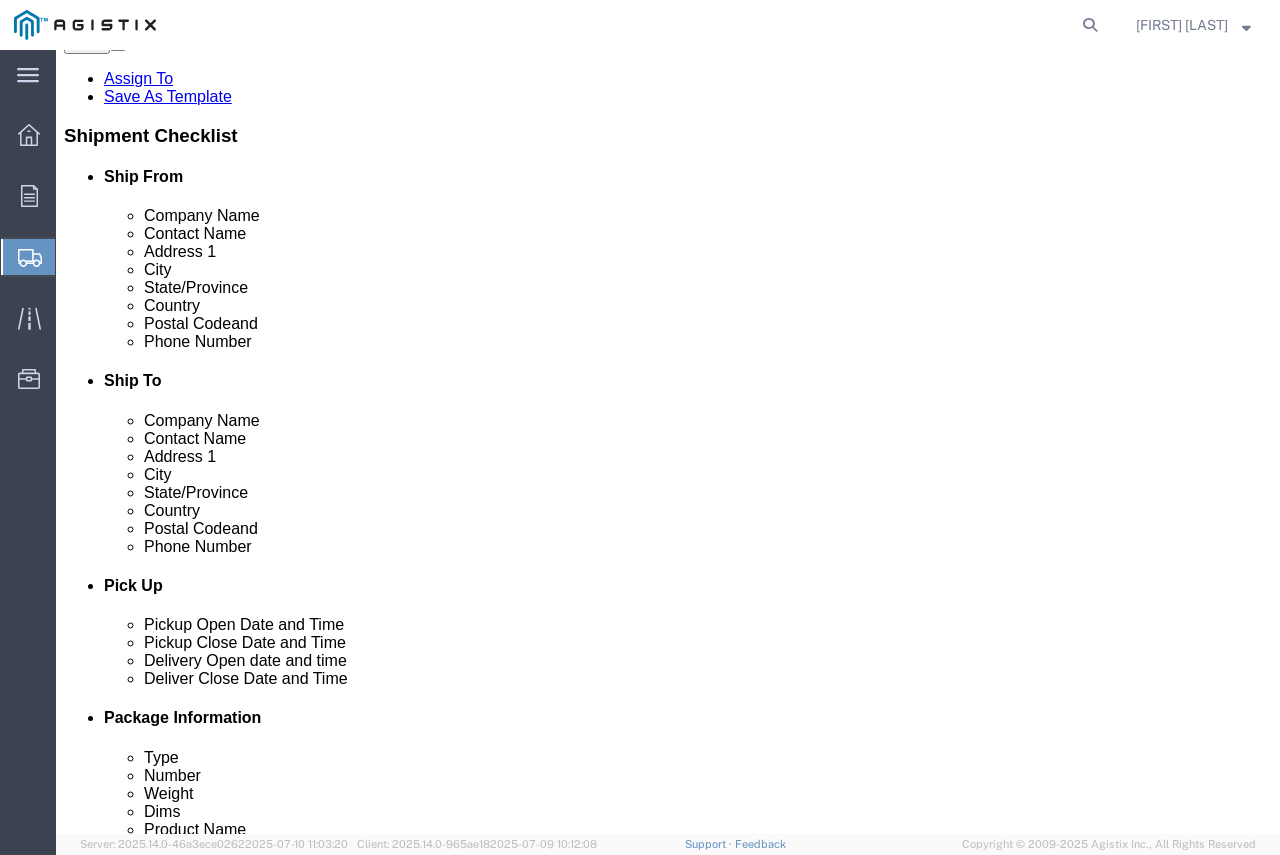 scroll, scrollTop: 500, scrollLeft: 0, axis: vertical 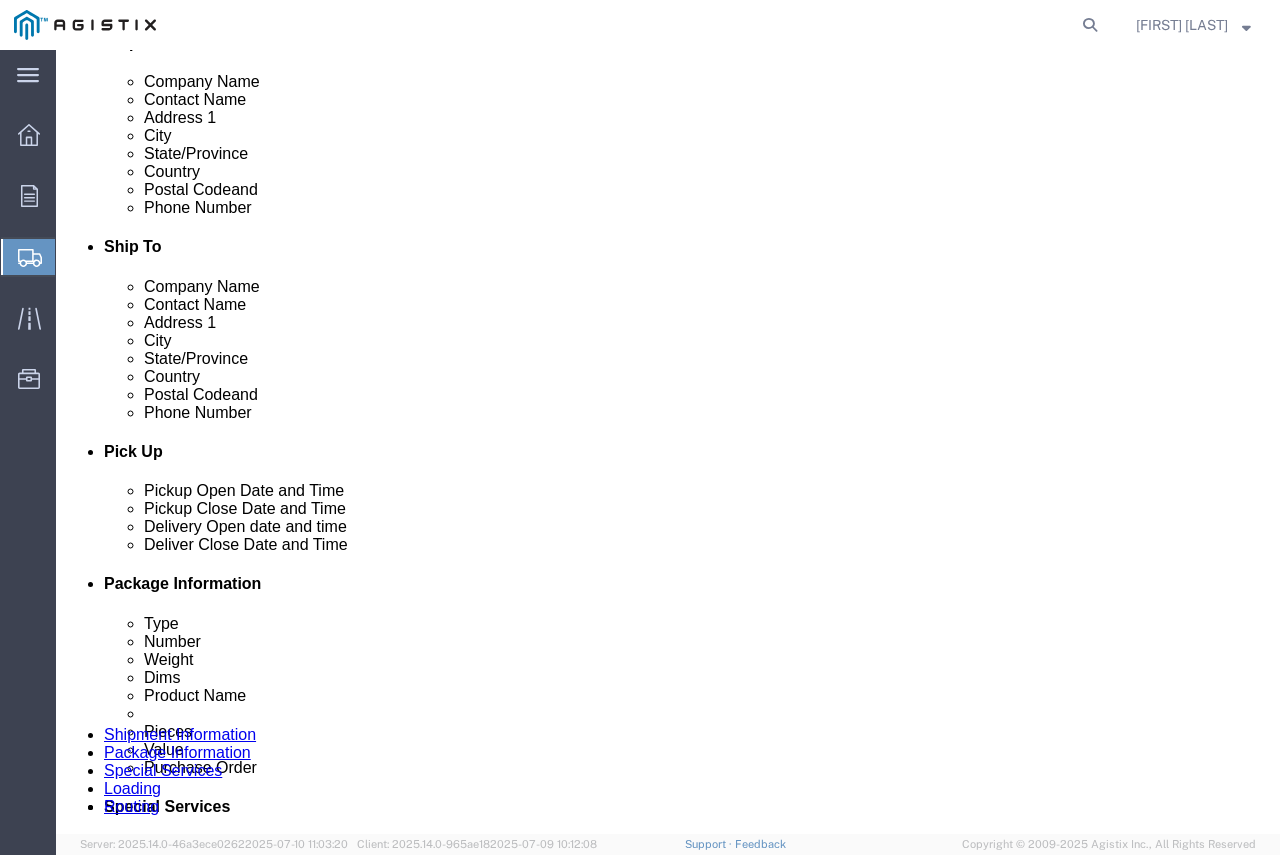 click 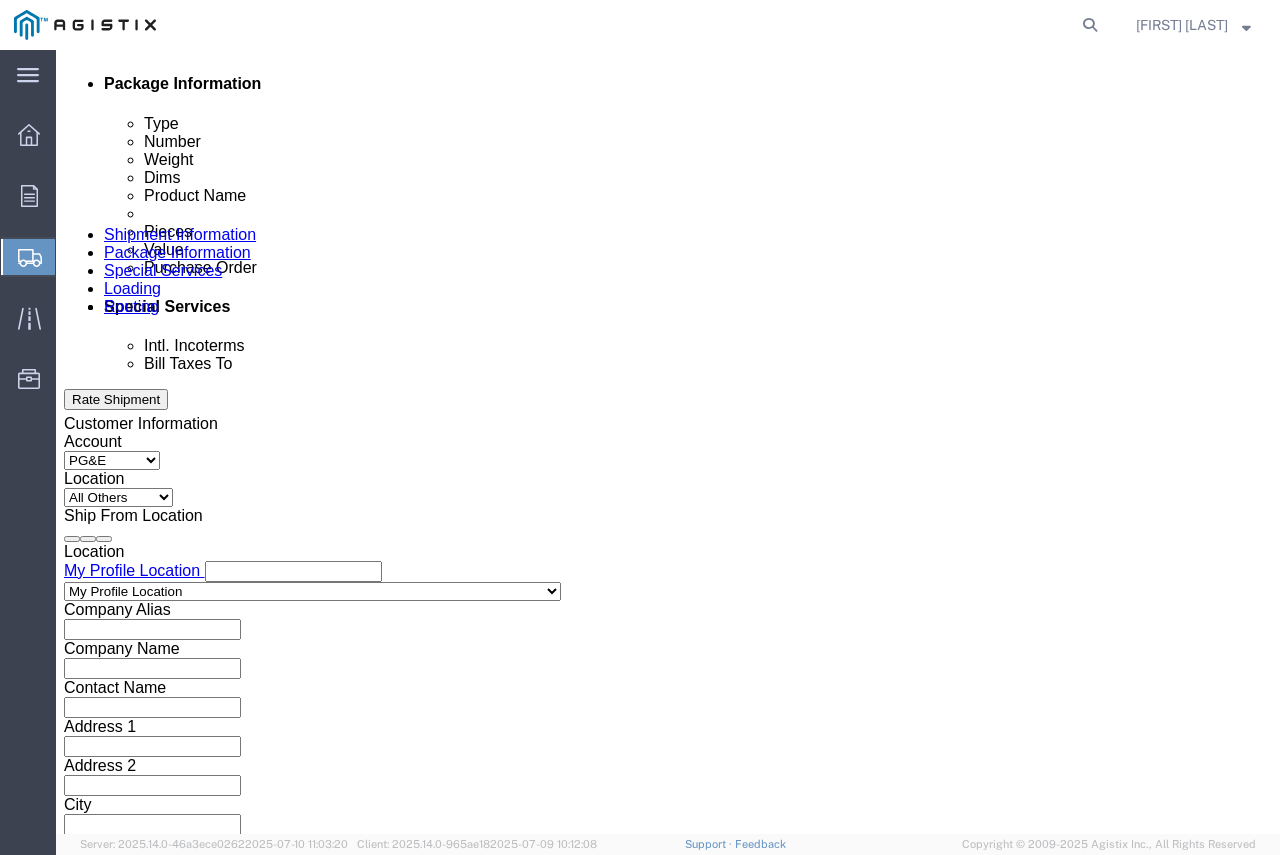 scroll, scrollTop: 1400, scrollLeft: 0, axis: vertical 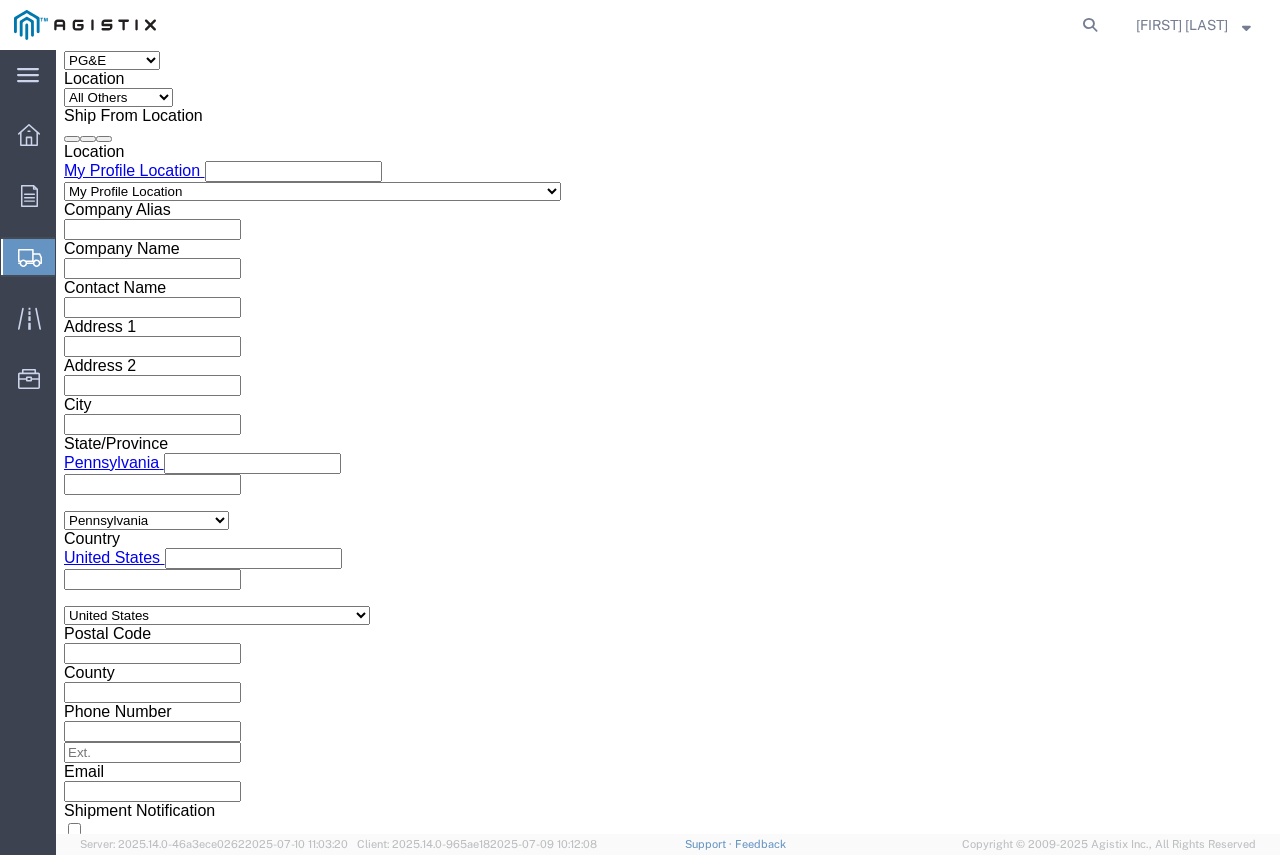 type on "[PHONE]" 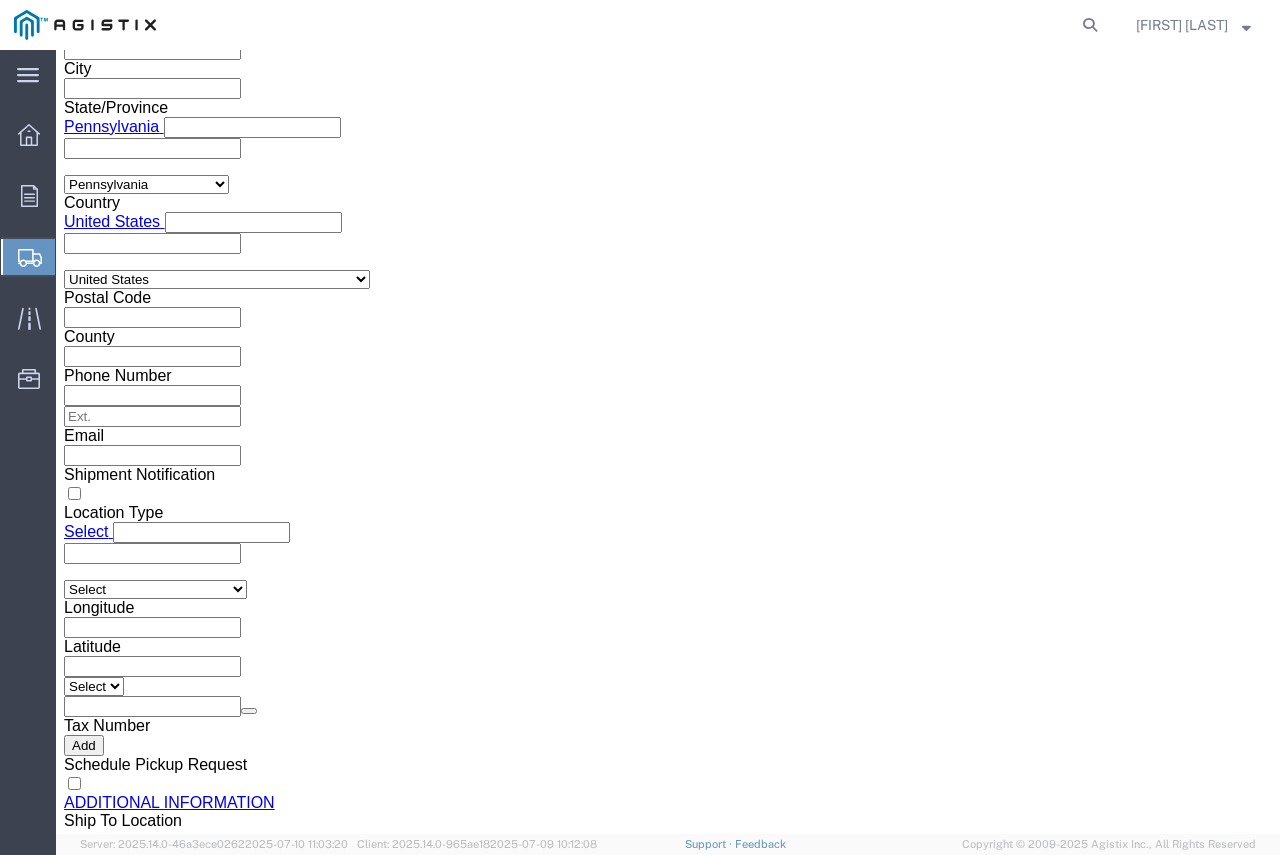click on "Apply" 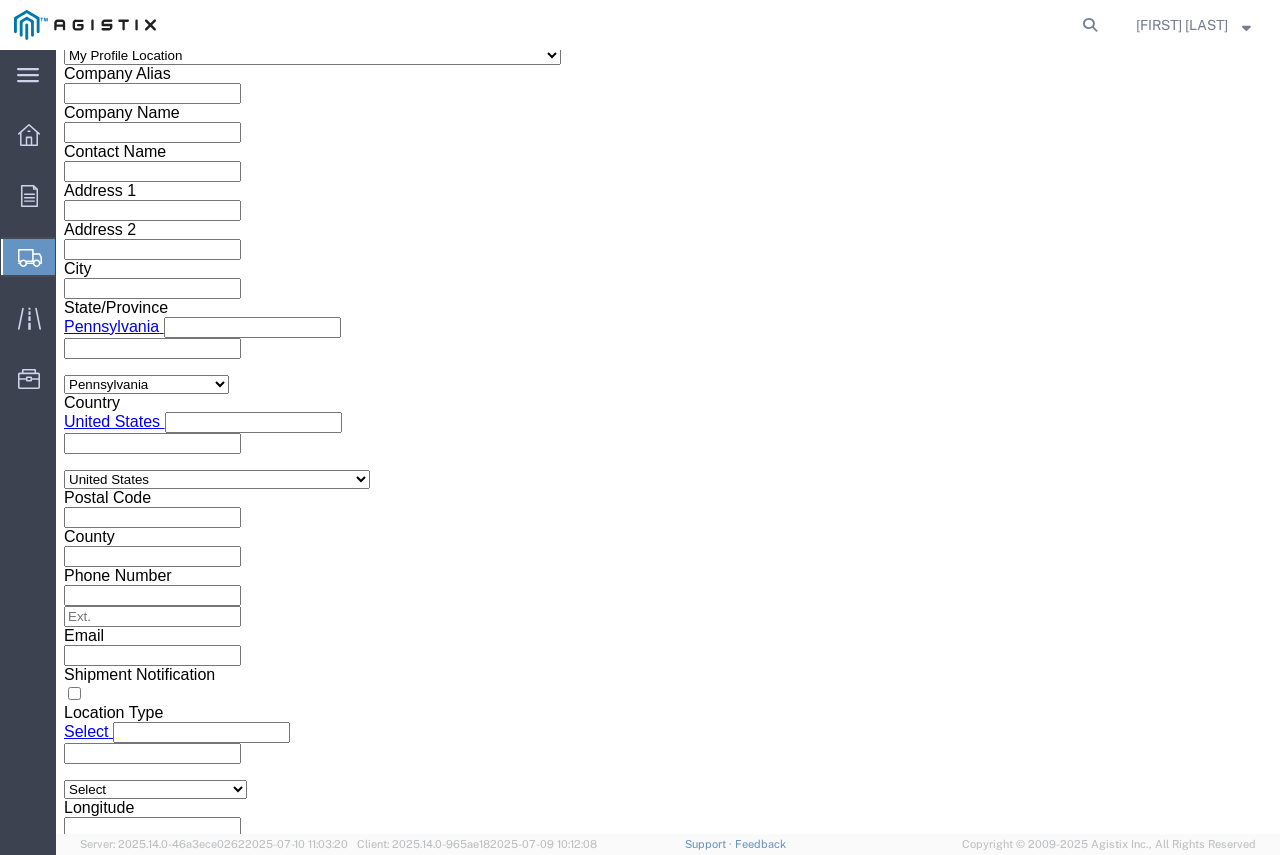scroll, scrollTop: 1336, scrollLeft: 0, axis: vertical 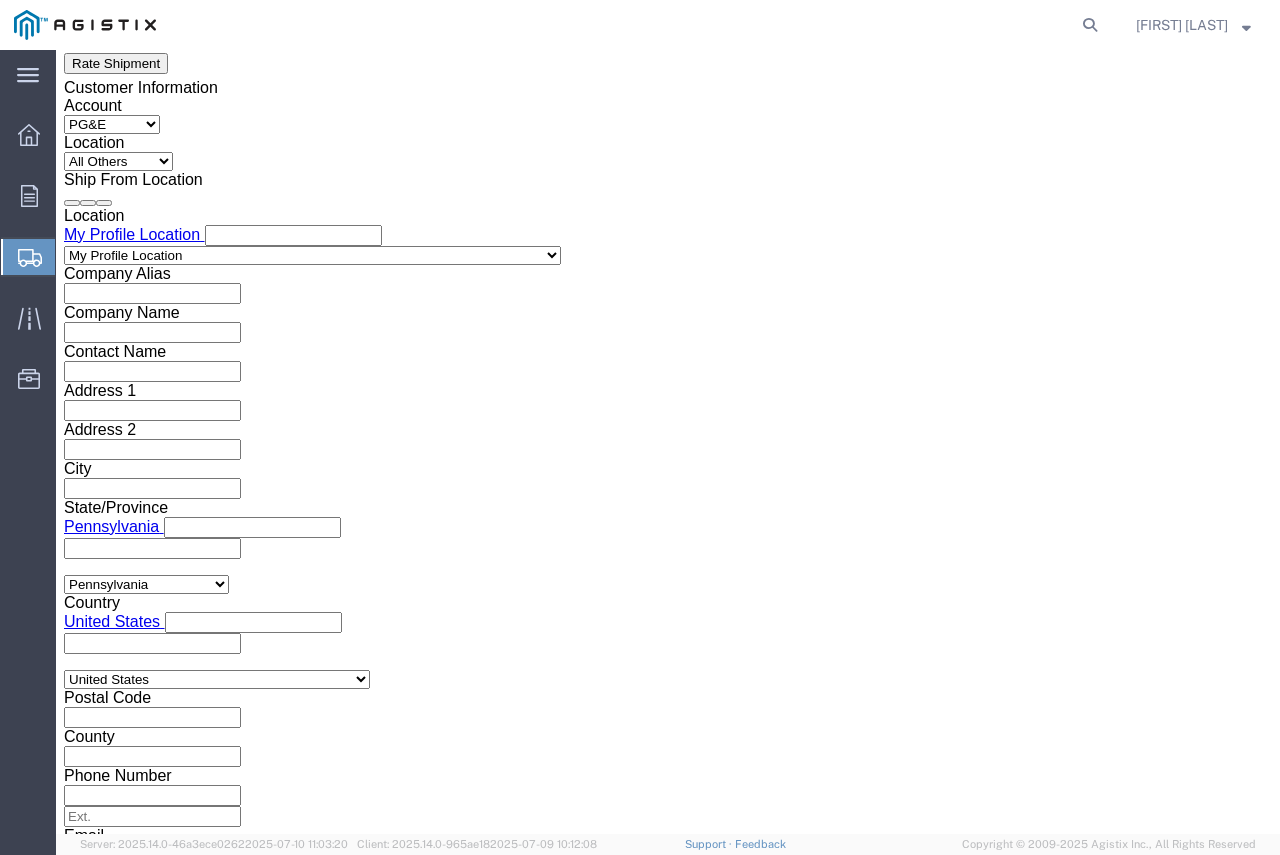 click 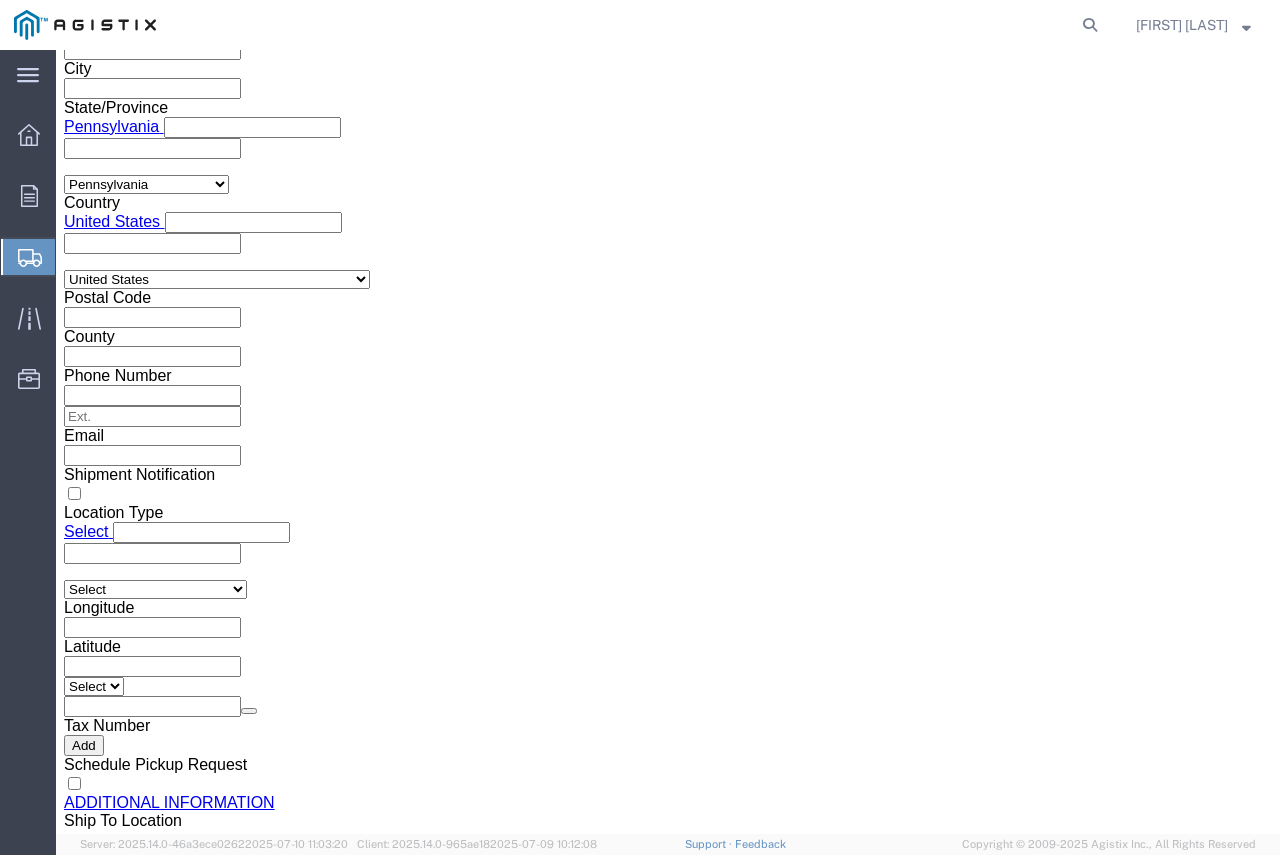 click on "Apply" 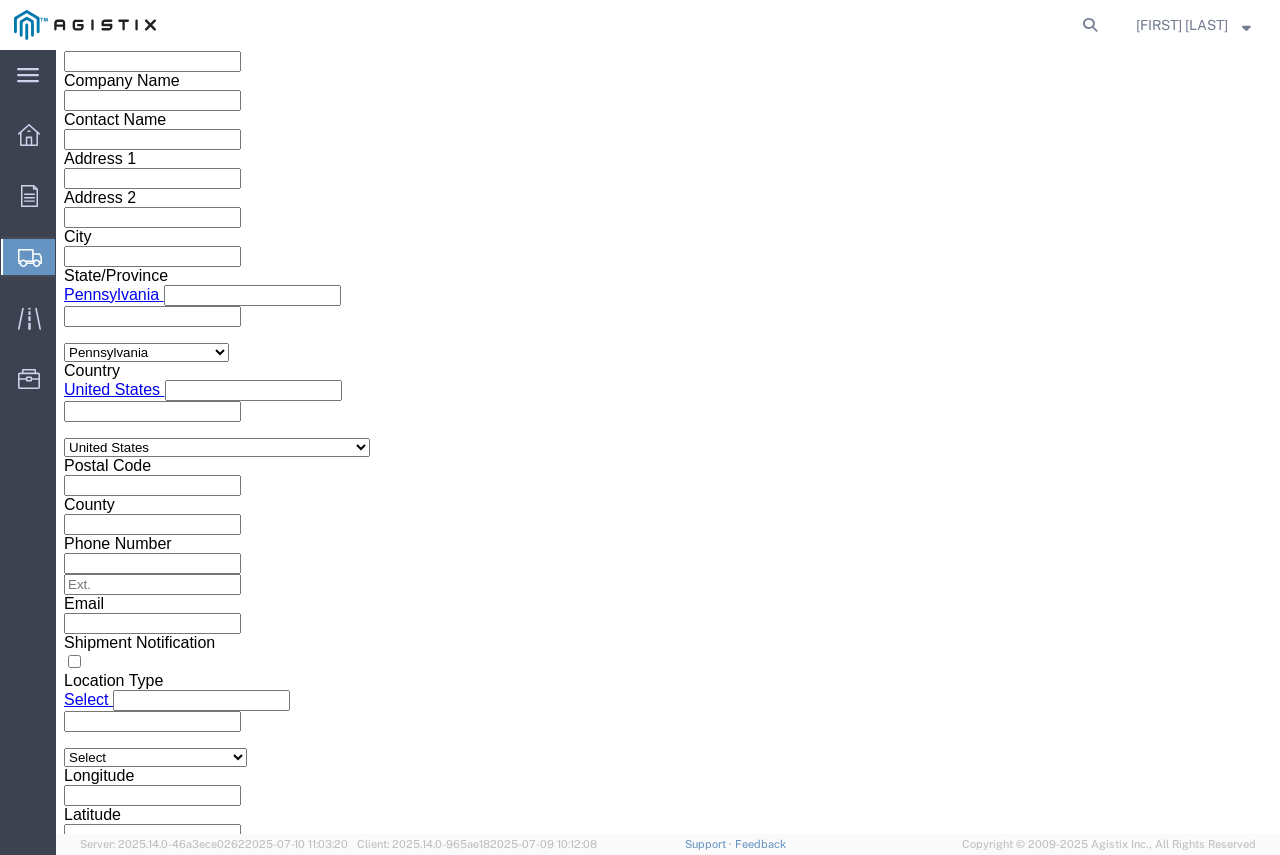 scroll, scrollTop: 1536, scrollLeft: 0, axis: vertical 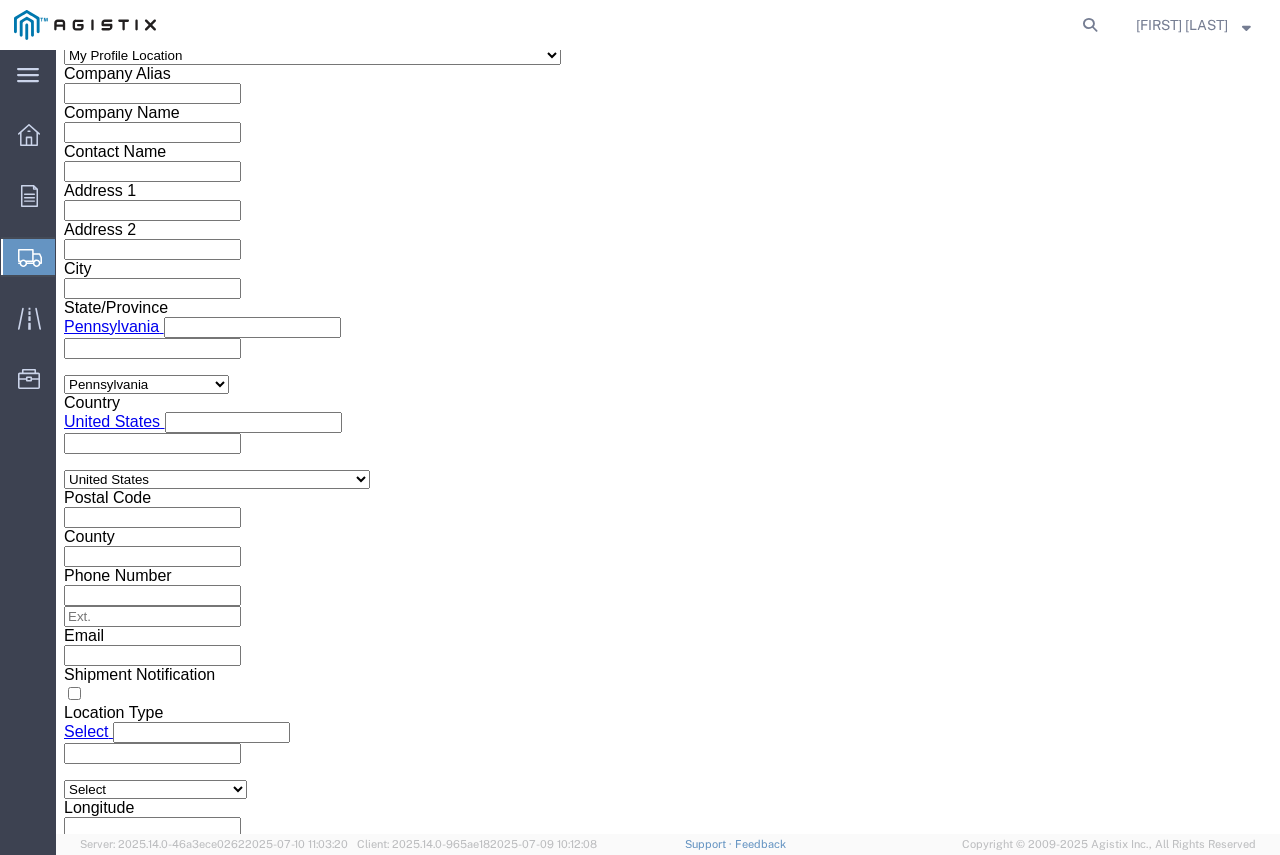 click 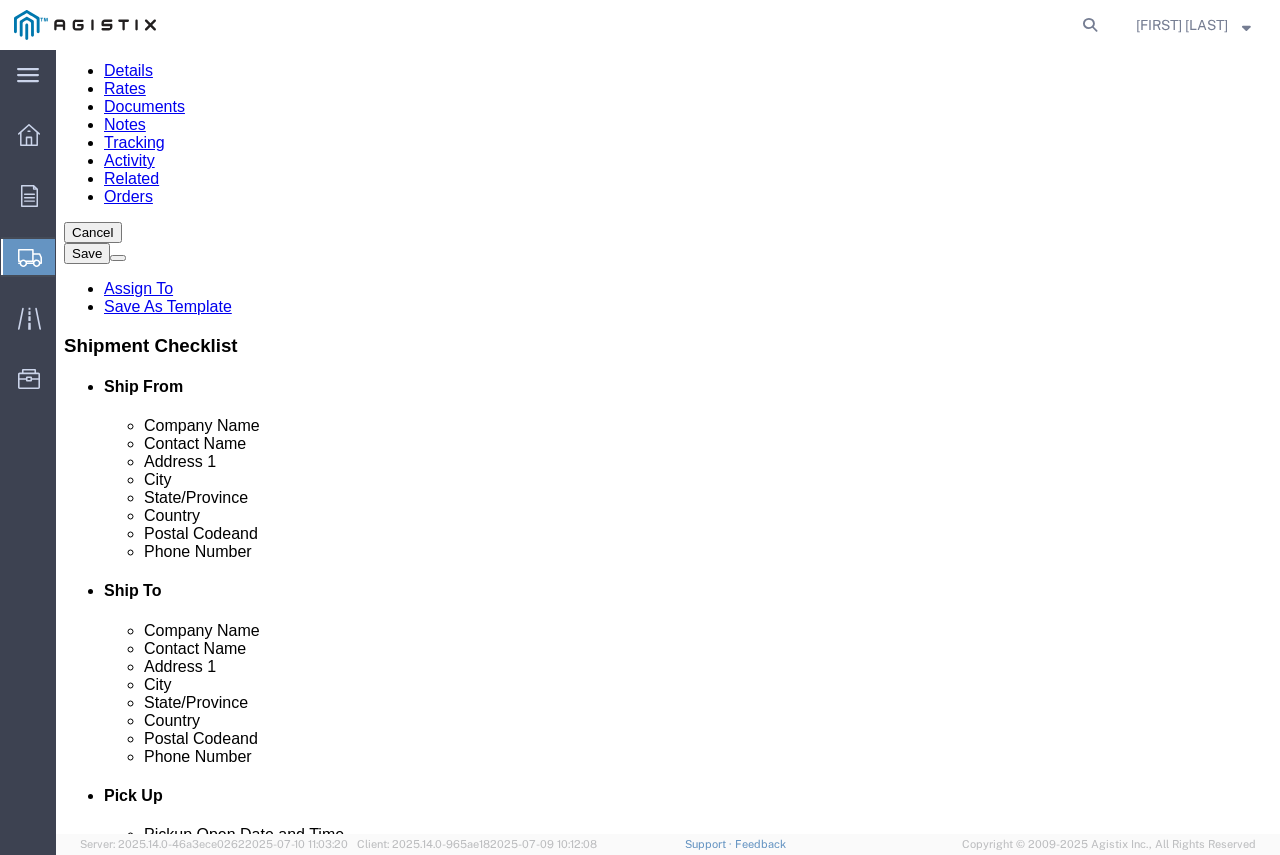 scroll, scrollTop: 136, scrollLeft: 0, axis: vertical 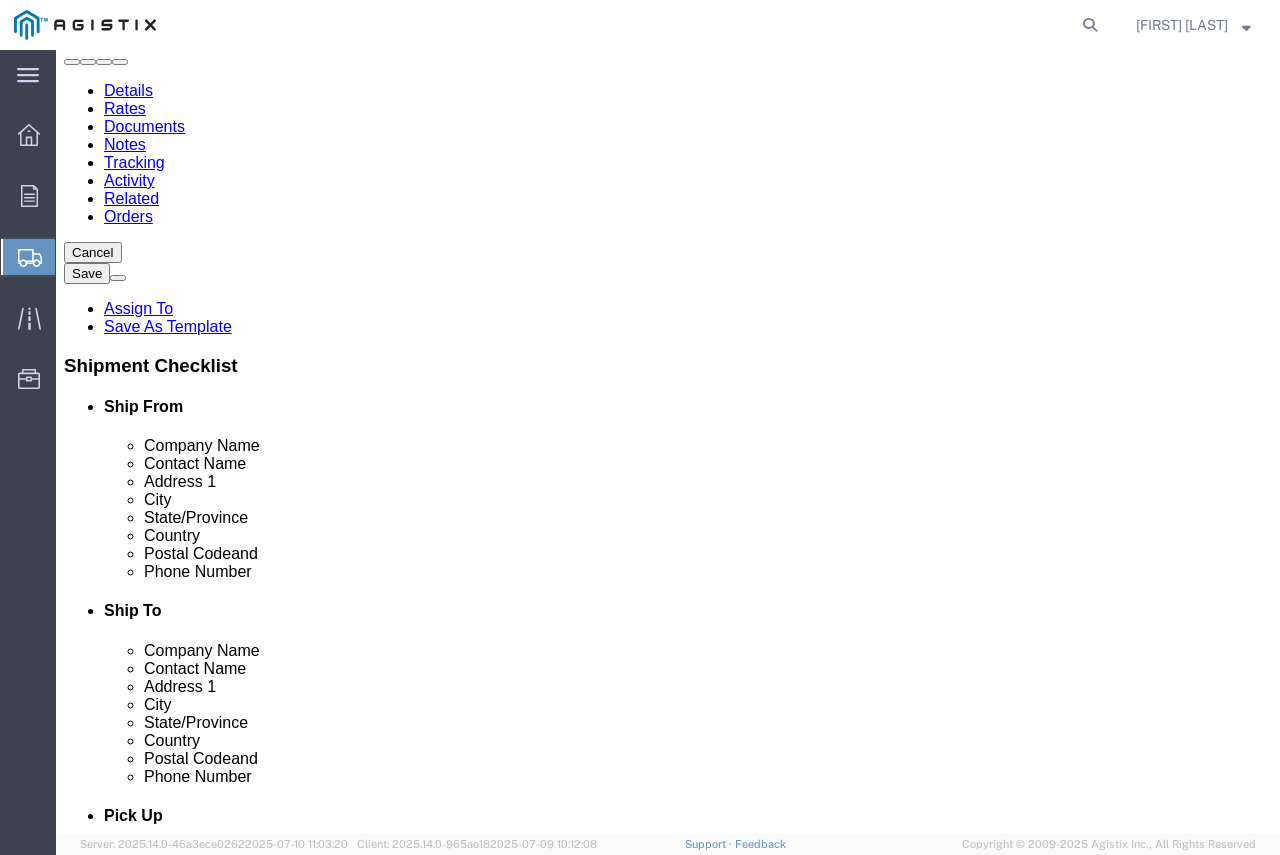 type on "[NUMBER]" 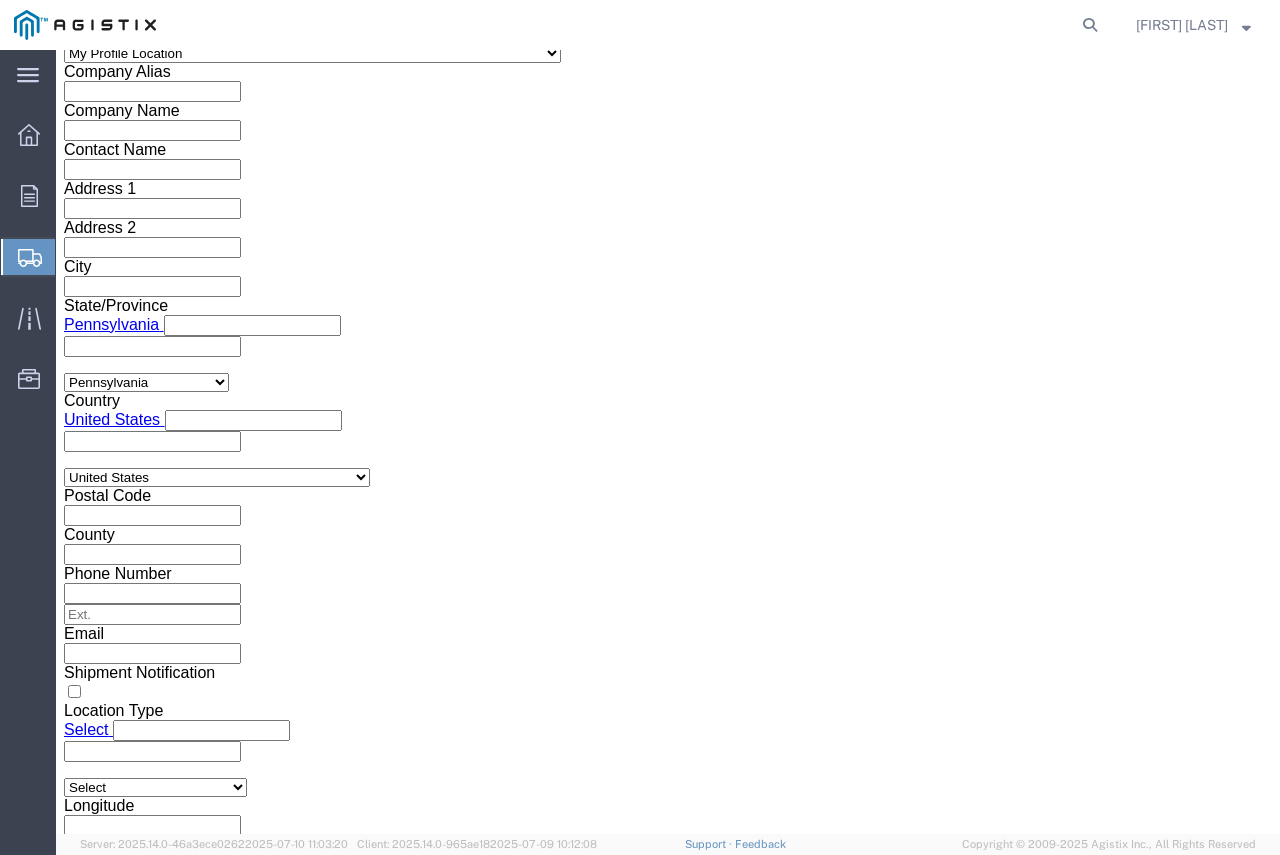 scroll, scrollTop: 1736, scrollLeft: 0, axis: vertical 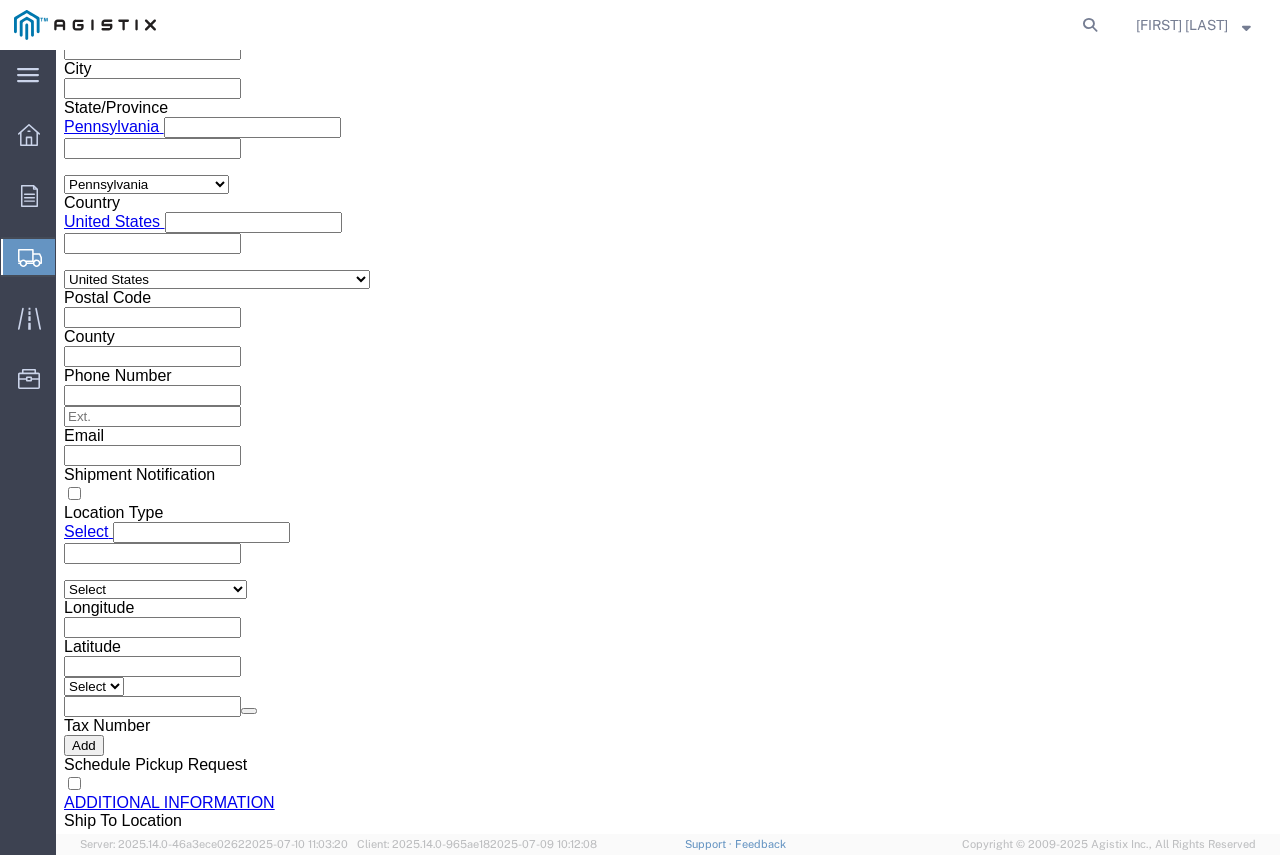 type on "RECEIVING" 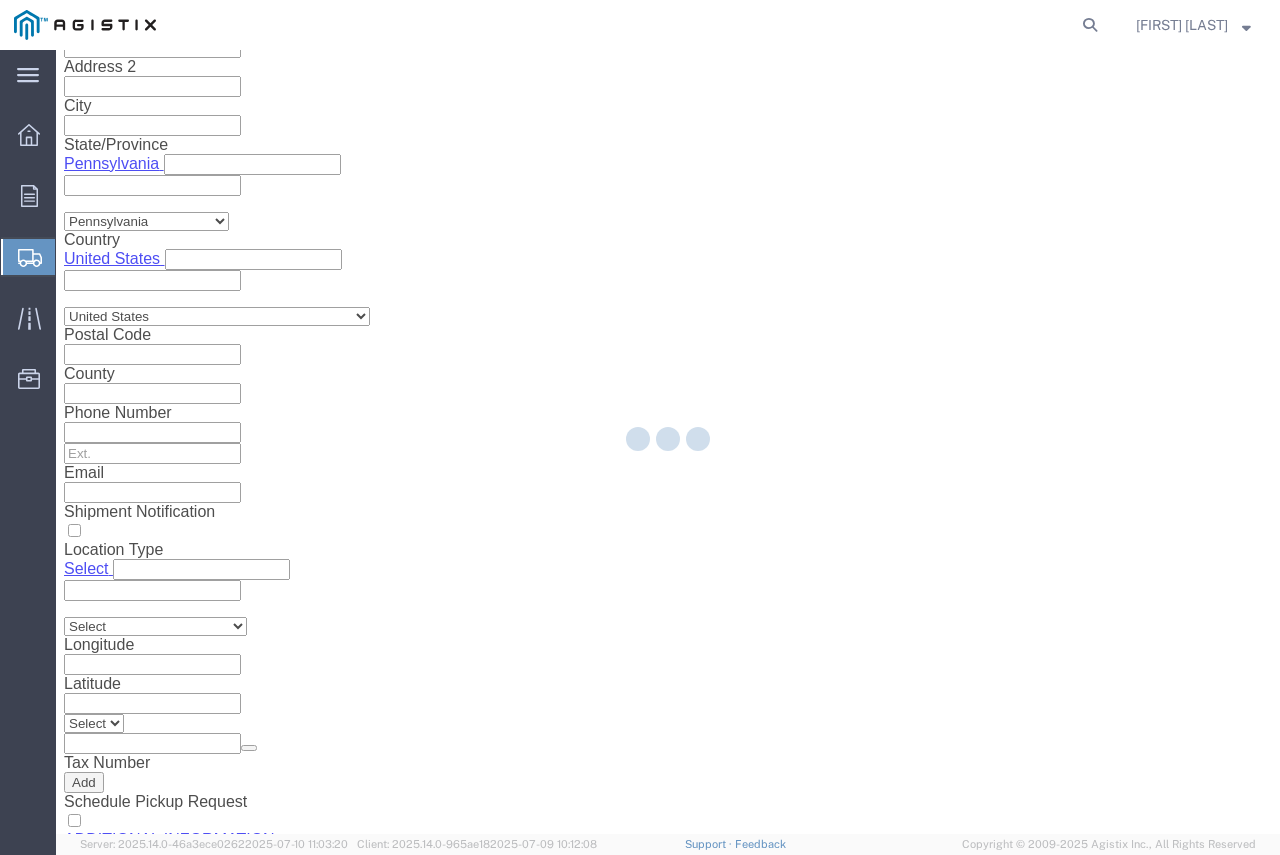 select on "[NUMBER]" 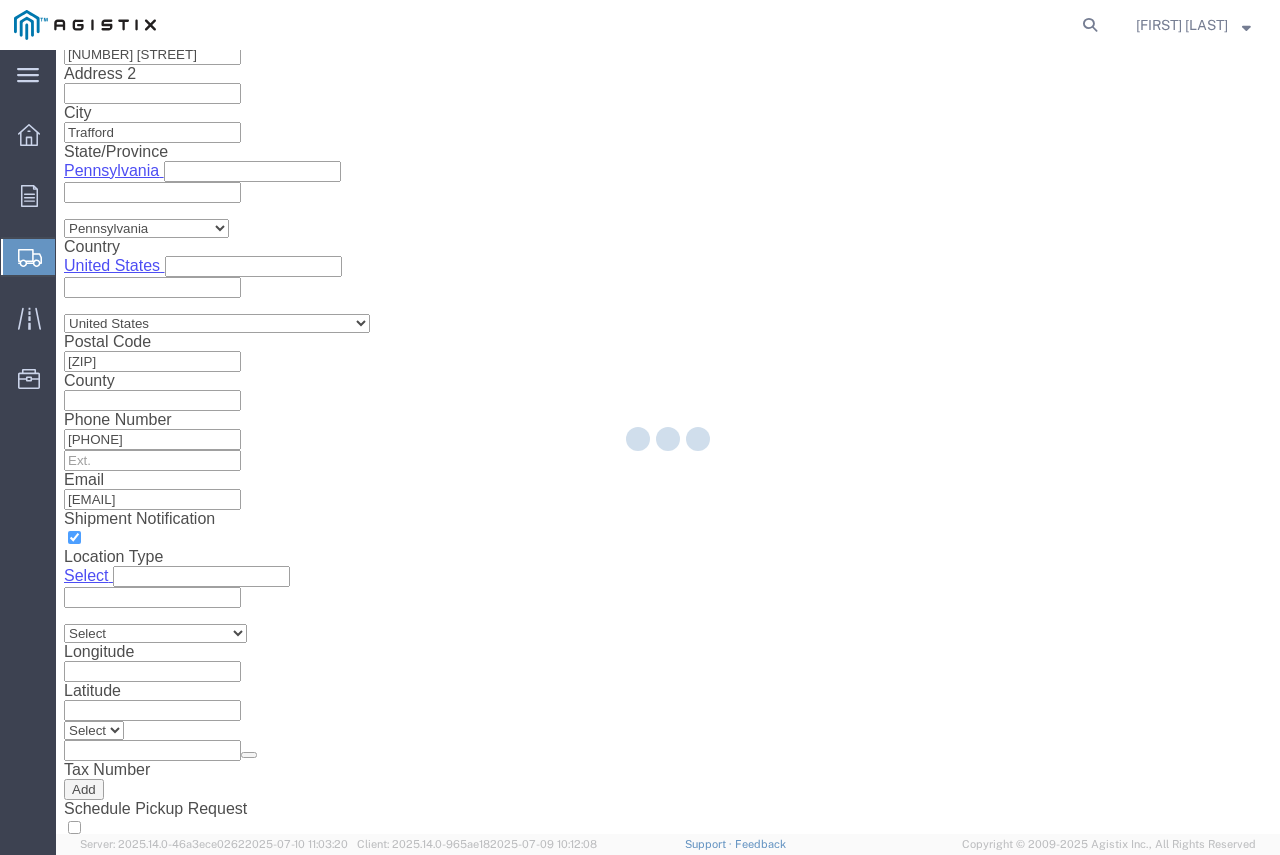 scroll, scrollTop: 0, scrollLeft: 0, axis: both 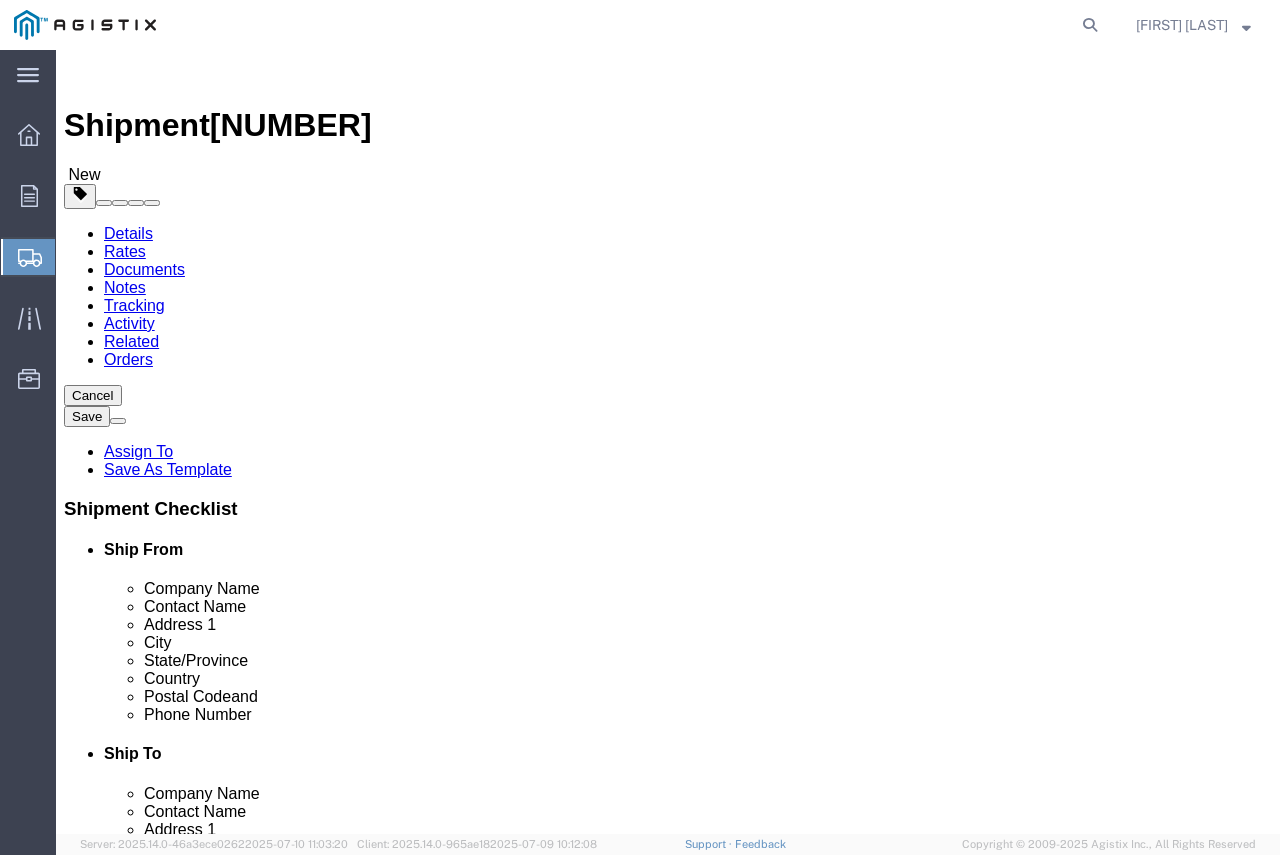 click on "Select Bulk Bundle(s) Cardboard Box(es) Carton(s) Crate(s) Drum(s) (Fiberboard) Drum(s) (Metal) Drum(s) (Plastic) Envelope Naked Cargo (UnPackaged) Pallet(s) Oversized (Not Stackable) Pallet(s) Oversized (Stackable) Pallet(s) Standard (Not Stackable) Pallet(s) Standard (Stackable) Roll(s) Your Packaging" 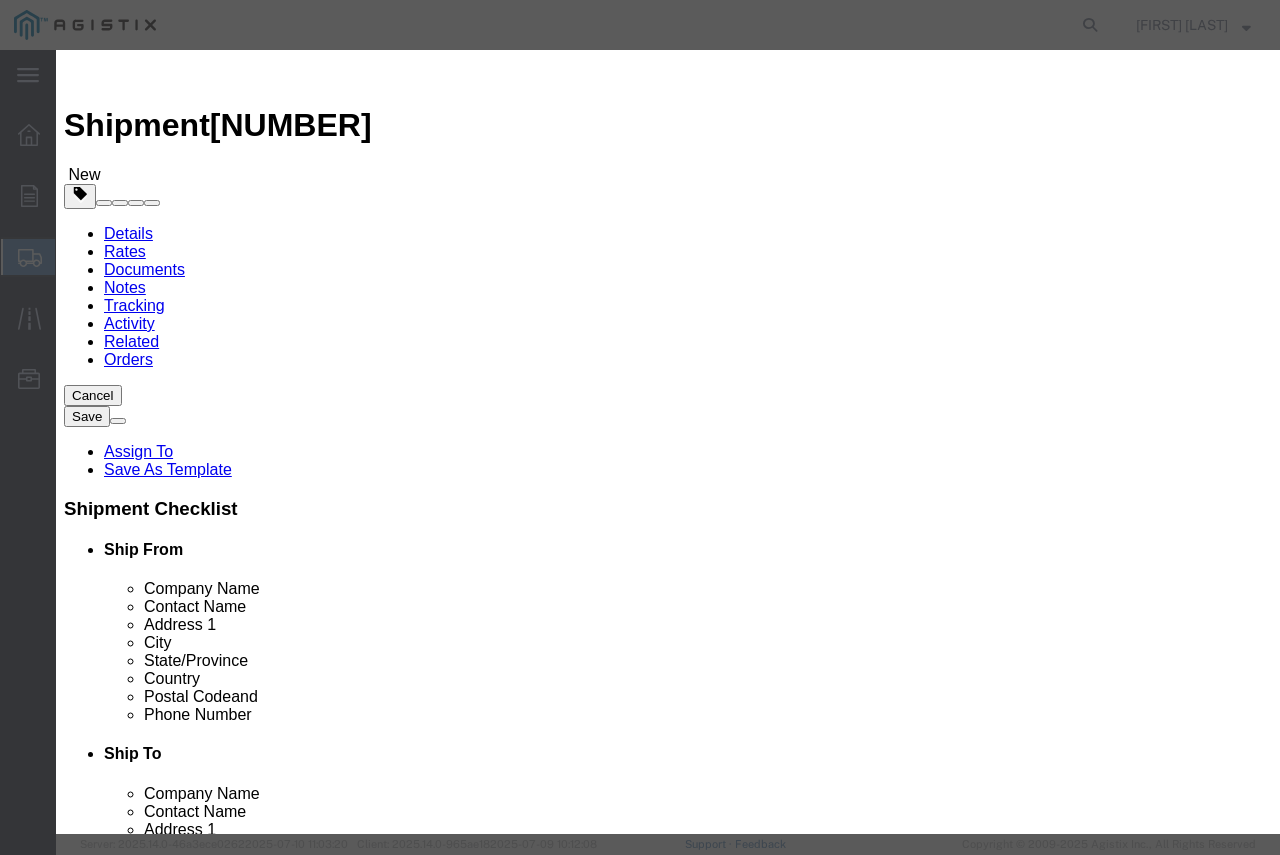 click 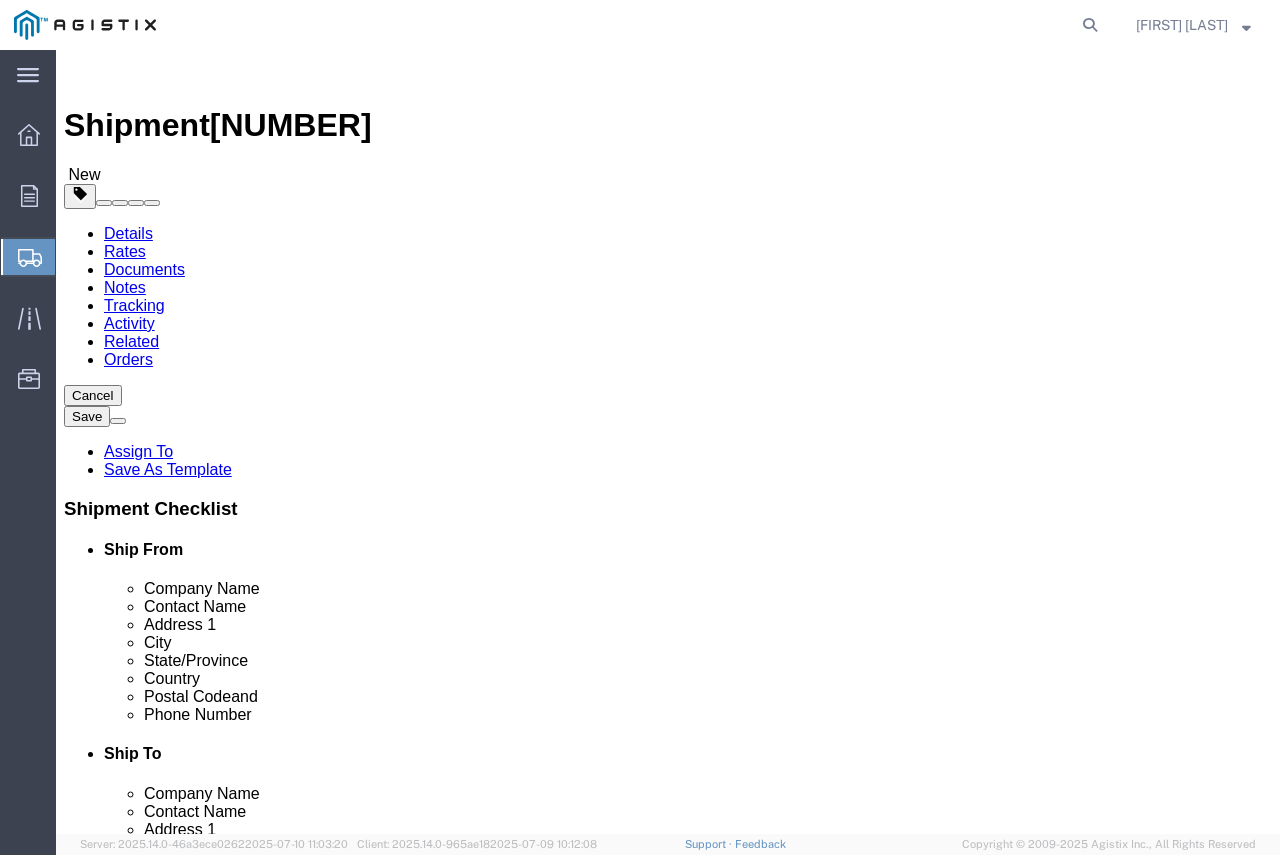 scroll, scrollTop: 55, scrollLeft: 0, axis: vertical 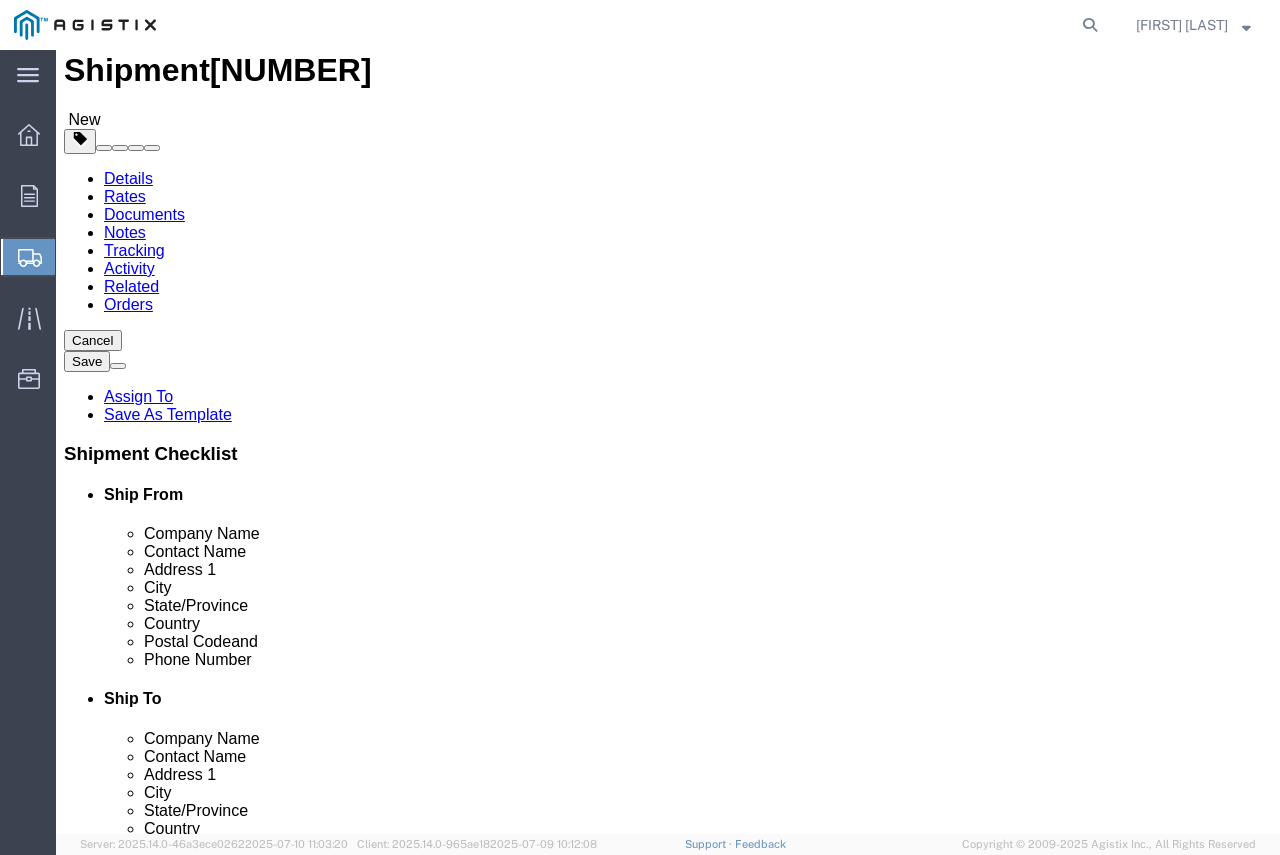 click 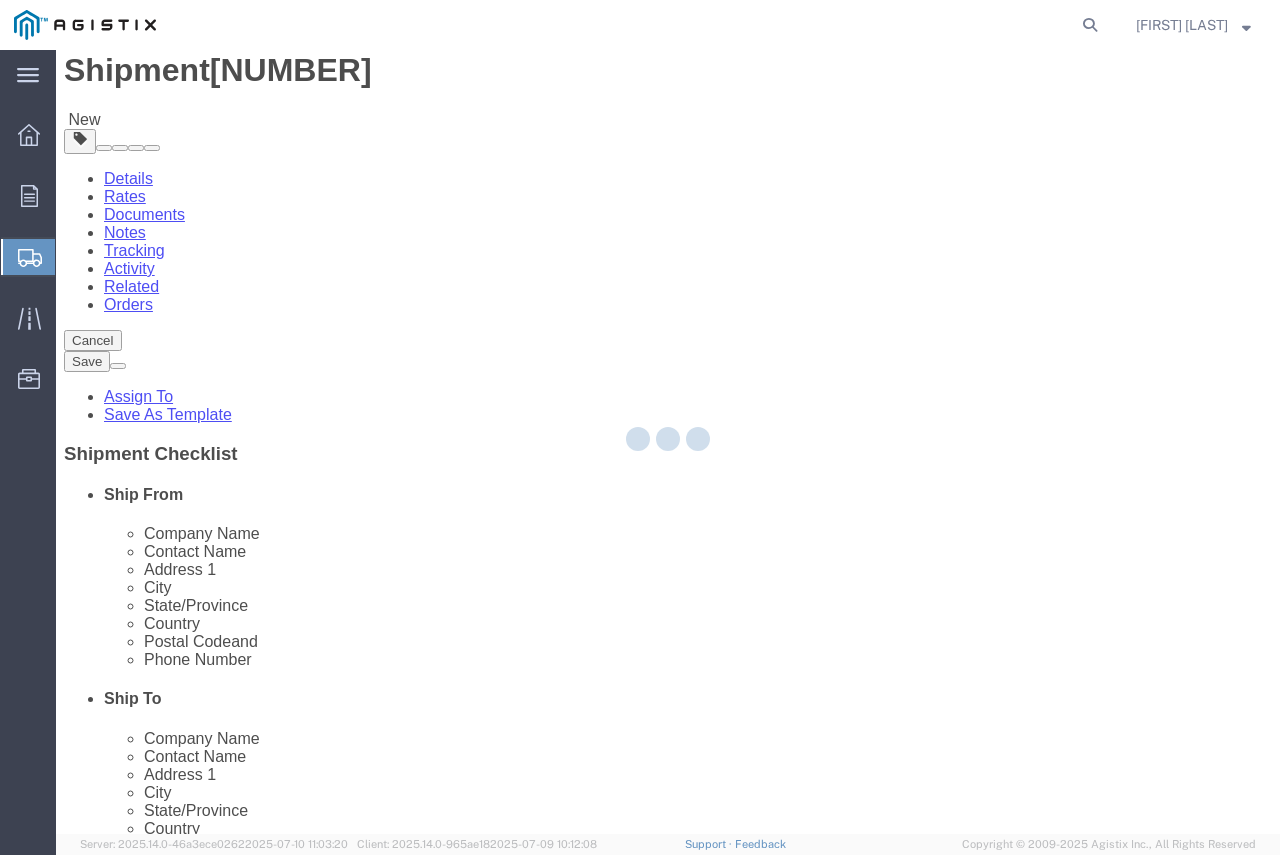 select on "CRAT" 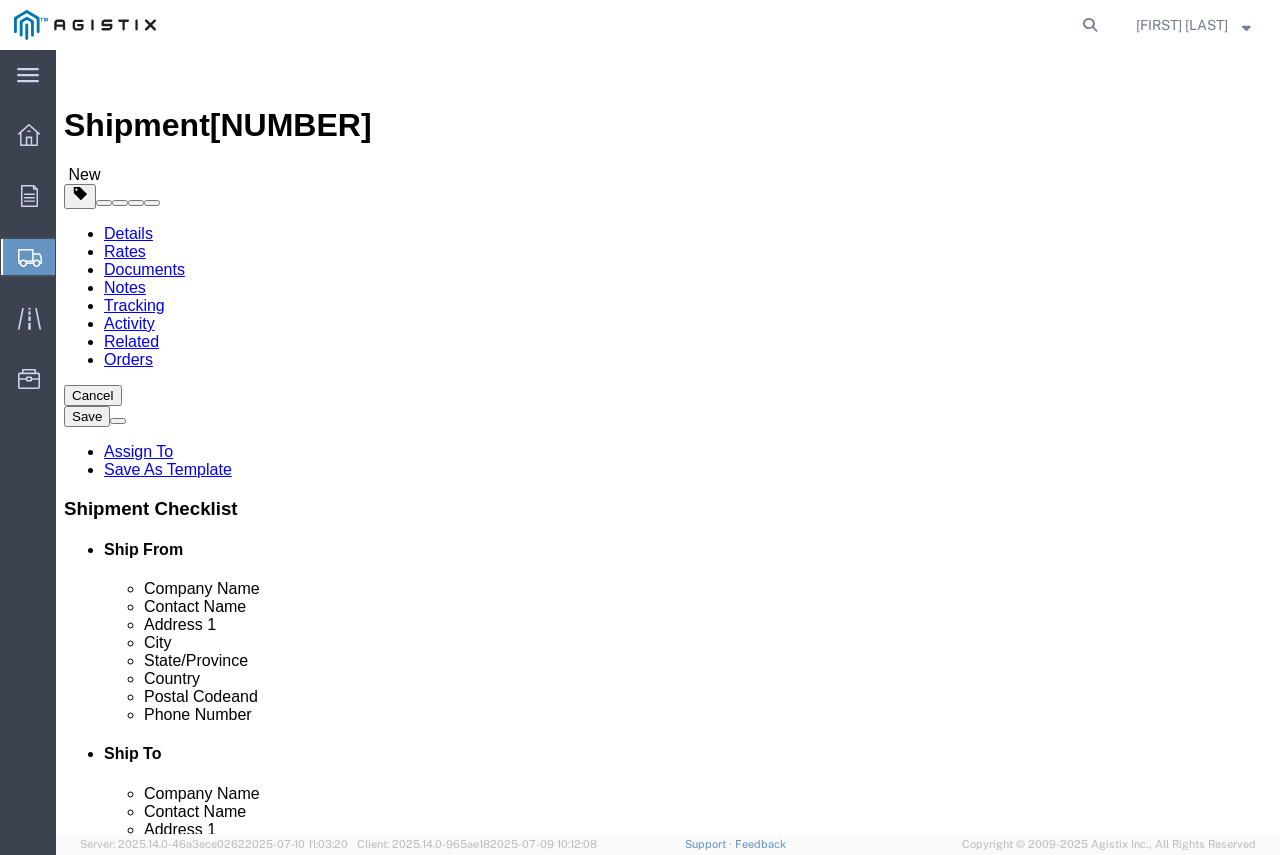 click on "Select Bulk Bundle(s) Cardboard Box(es) Carton(s) Crate(s) Drum(s) (Fiberboard) Drum(s) (Metal) Drum(s) (Plastic) Envelope Naked Cargo (UnPackaged) Pallet(s) Oversized (Not Stackable) Pallet(s) Oversized (Stackable) Pallet(s) Standard (Not Stackable) Pallet(s) Standard (Stackable) Roll(s) Your Packaging" 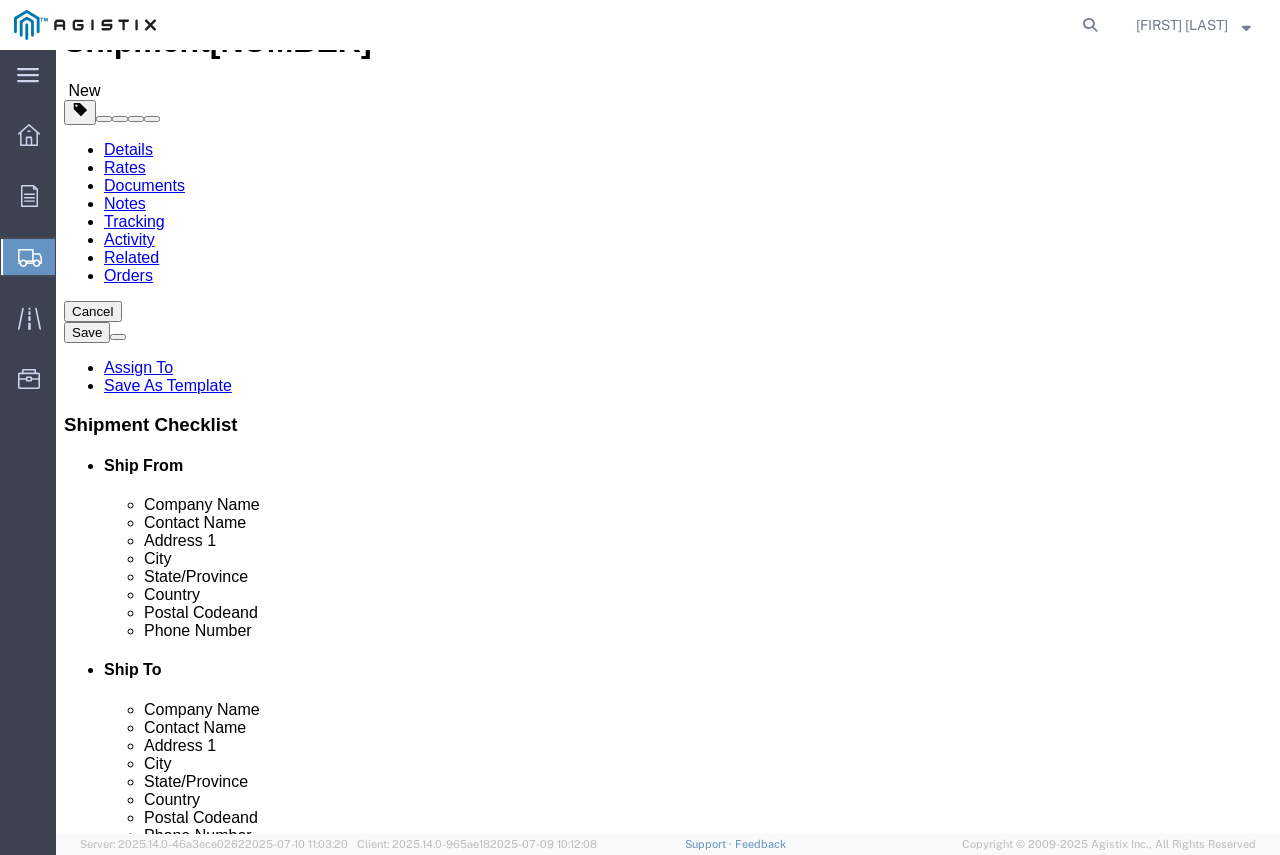 scroll, scrollTop: 162, scrollLeft: 0, axis: vertical 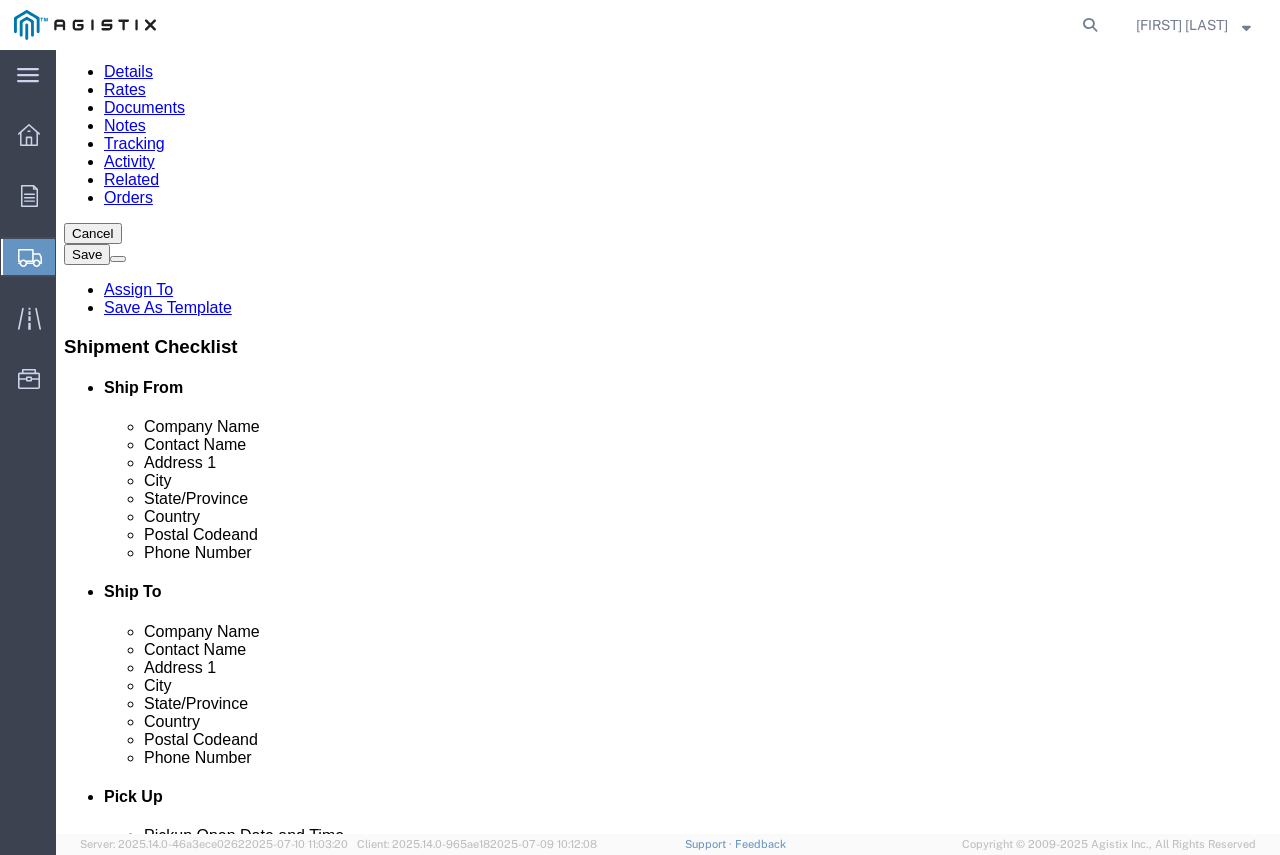 click on "10
x
Crate(s)
Package  Type
Select Bulk Bundle(s) Cardboard Box(es) Carton(s) Crate(s) Drum(s) (Fiberboard) Drum(s) (Metal) Drum(s) (Plastic) Envelope Naked Cargo (UnPackaged) Pallet(s) Oversized (Not Stackable) Pallet(s) Oversized (Stackable) Pallet(s) Standard (Not Stackable) Pallet(s) Standard (Stackable) Roll(s) Your Packaging
Carton Count
Number
10
Dimensions
Length
[NUMBER]
x
Width
[NUMBER]
x
Height
[NUMBER]    Select cm ft in
Weight
[NUMBER]    Select kgs lbs
Ship. t°
Temperature
Select
Additional Info
Packaging Material
Type" 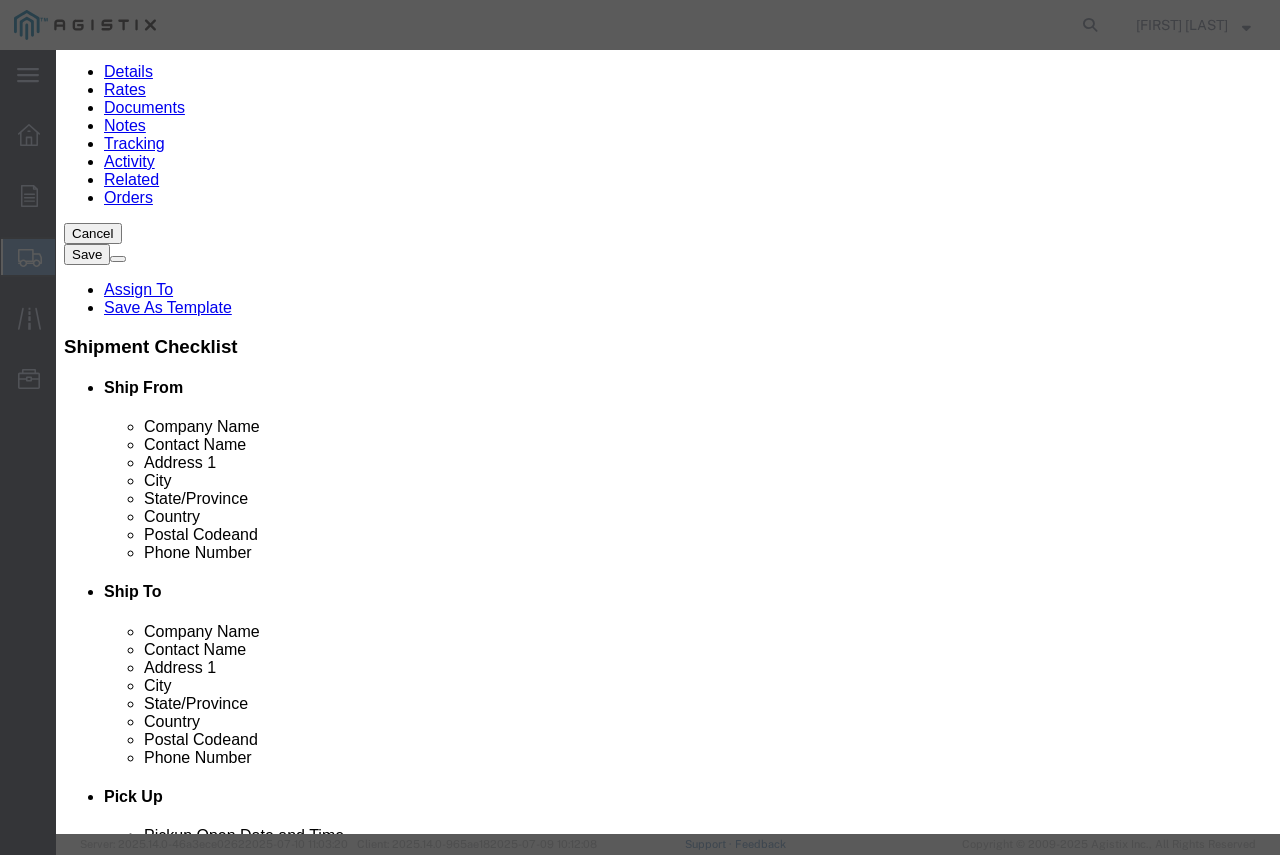 click 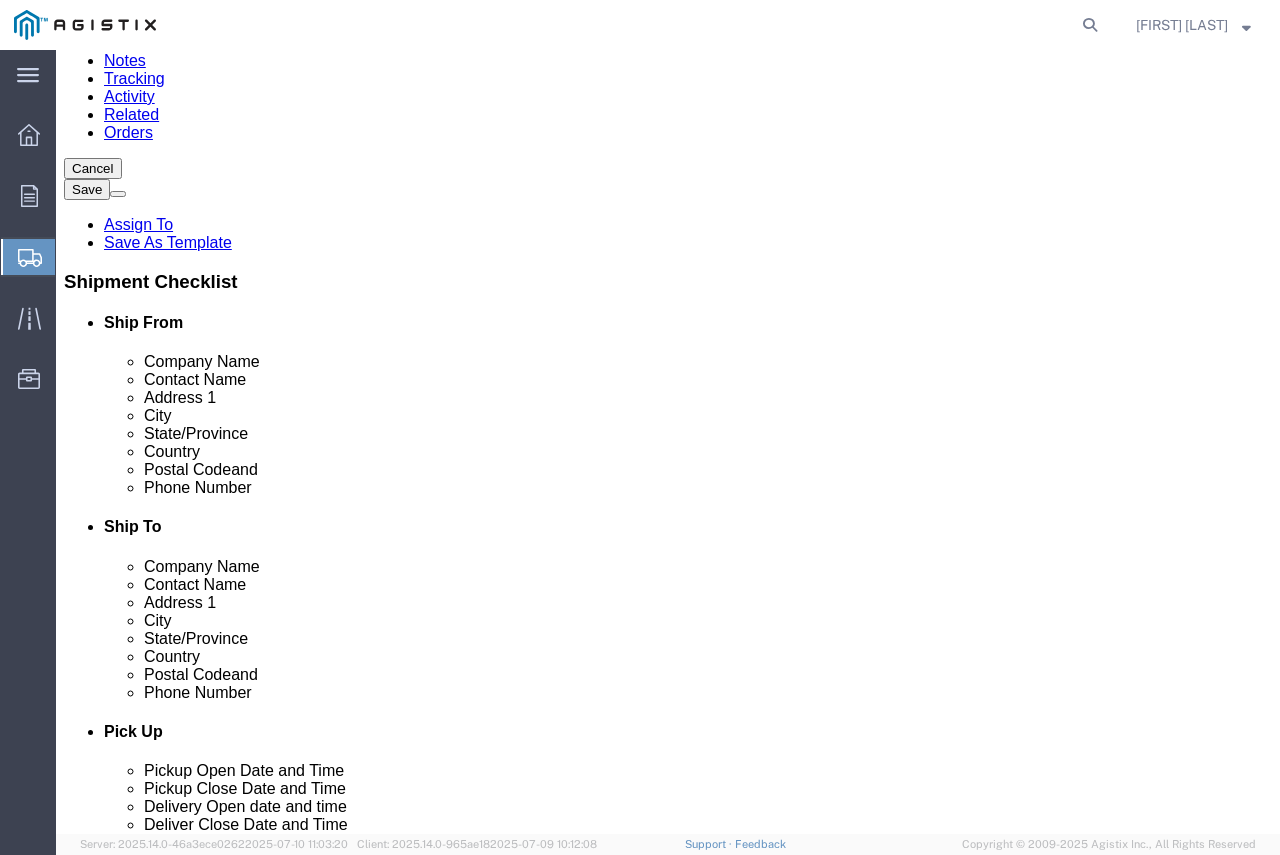 scroll, scrollTop: 262, scrollLeft: 0, axis: vertical 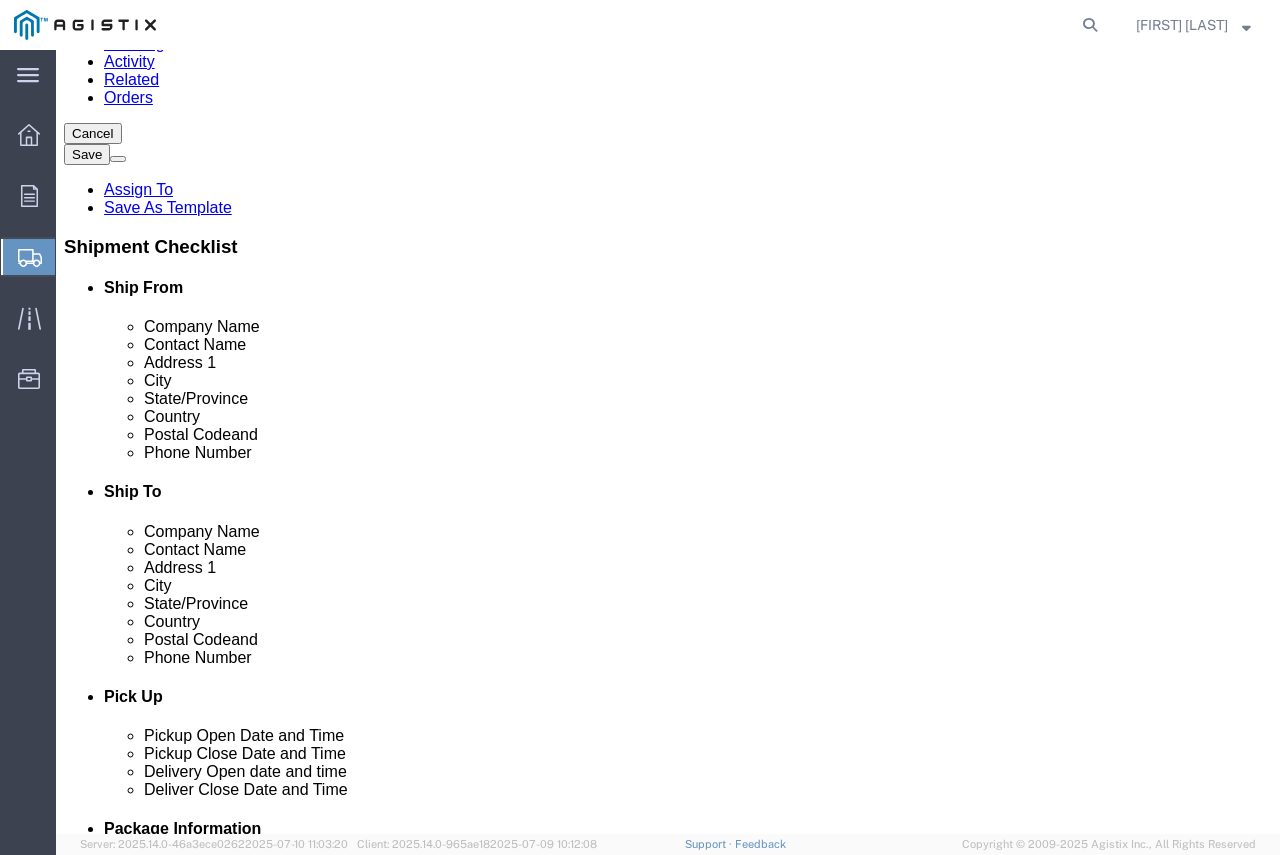 click on "Add Package" 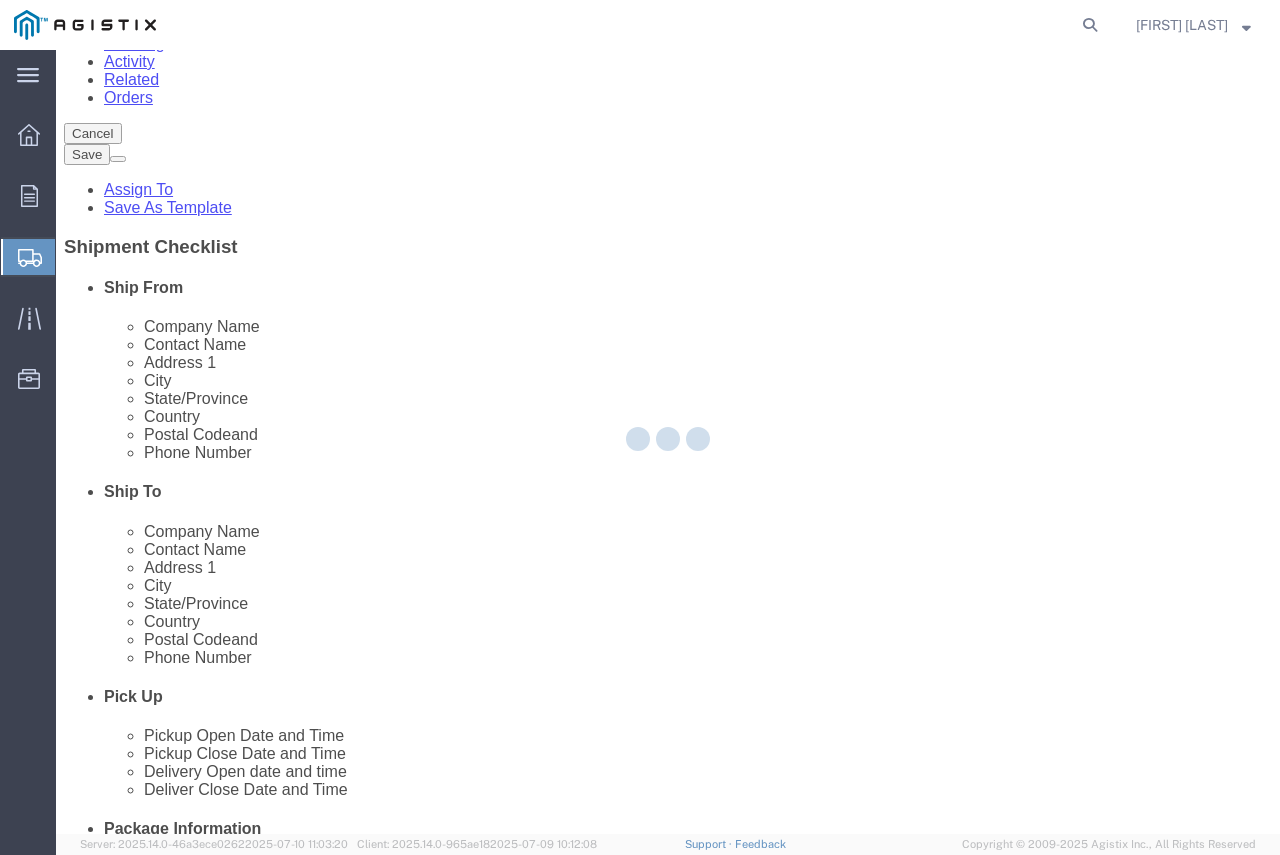 select on "CRAT" 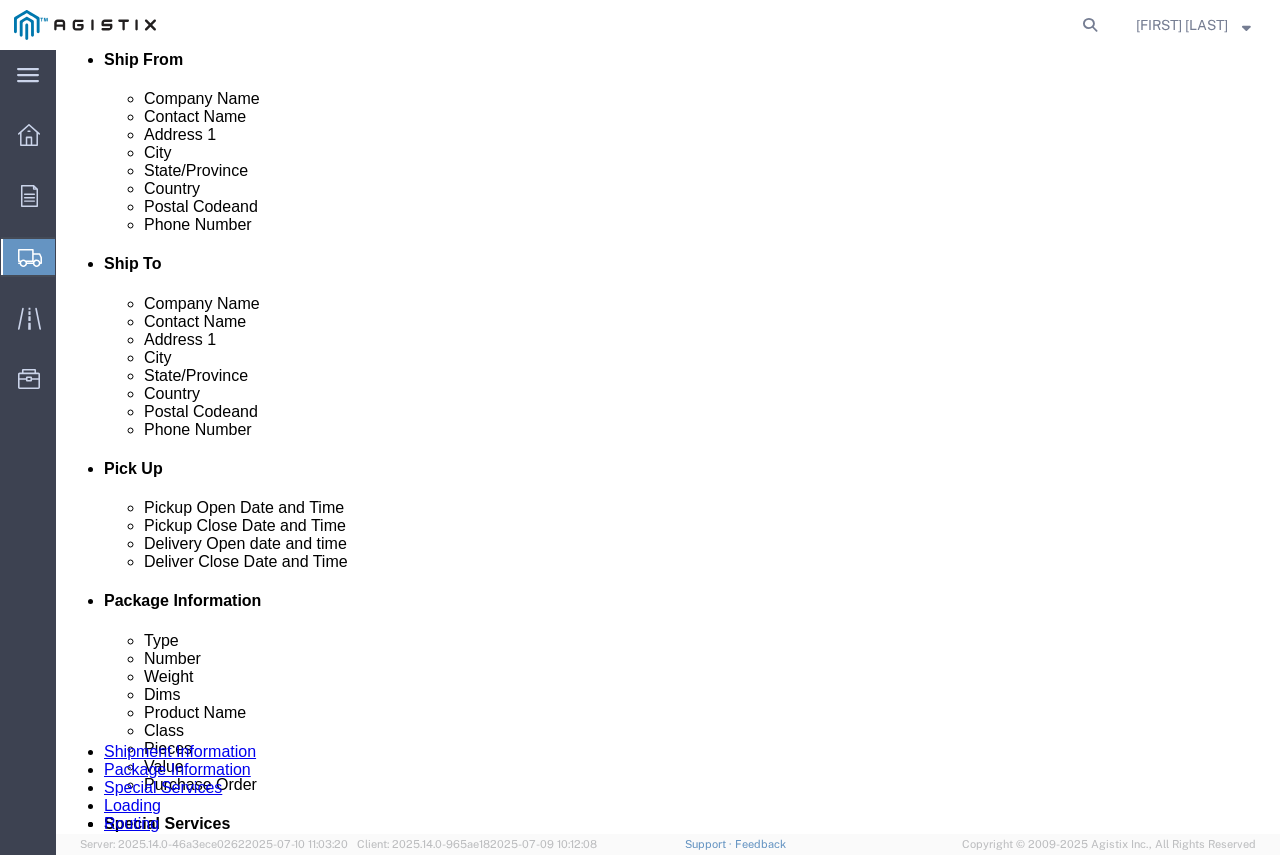 scroll, scrollTop: 492, scrollLeft: 0, axis: vertical 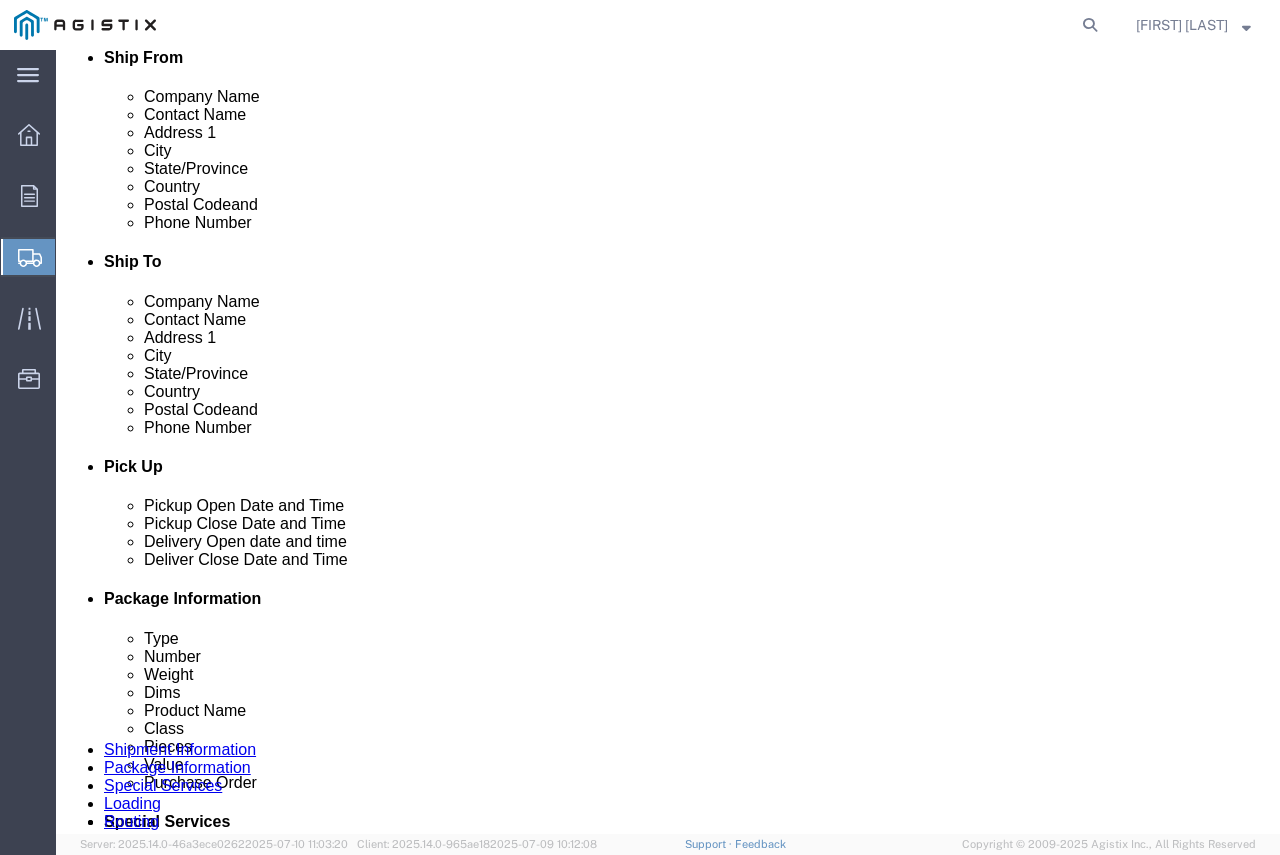 click on "Select Bulk Bundle(s) Cardboard Box(es) Carton(s) Crate(s) Drum(s) (Fiberboard) Drum(s) (Metal) Drum(s) (Plastic) Envelope Naked Cargo (UnPackaged) Pallet(s) Oversized (Not Stackable) Pallet(s) Oversized (Stackable) Pallet(s) Standard (Not Stackable) Pallet(s) Standard (Stackable) Roll(s) Your Packaging" 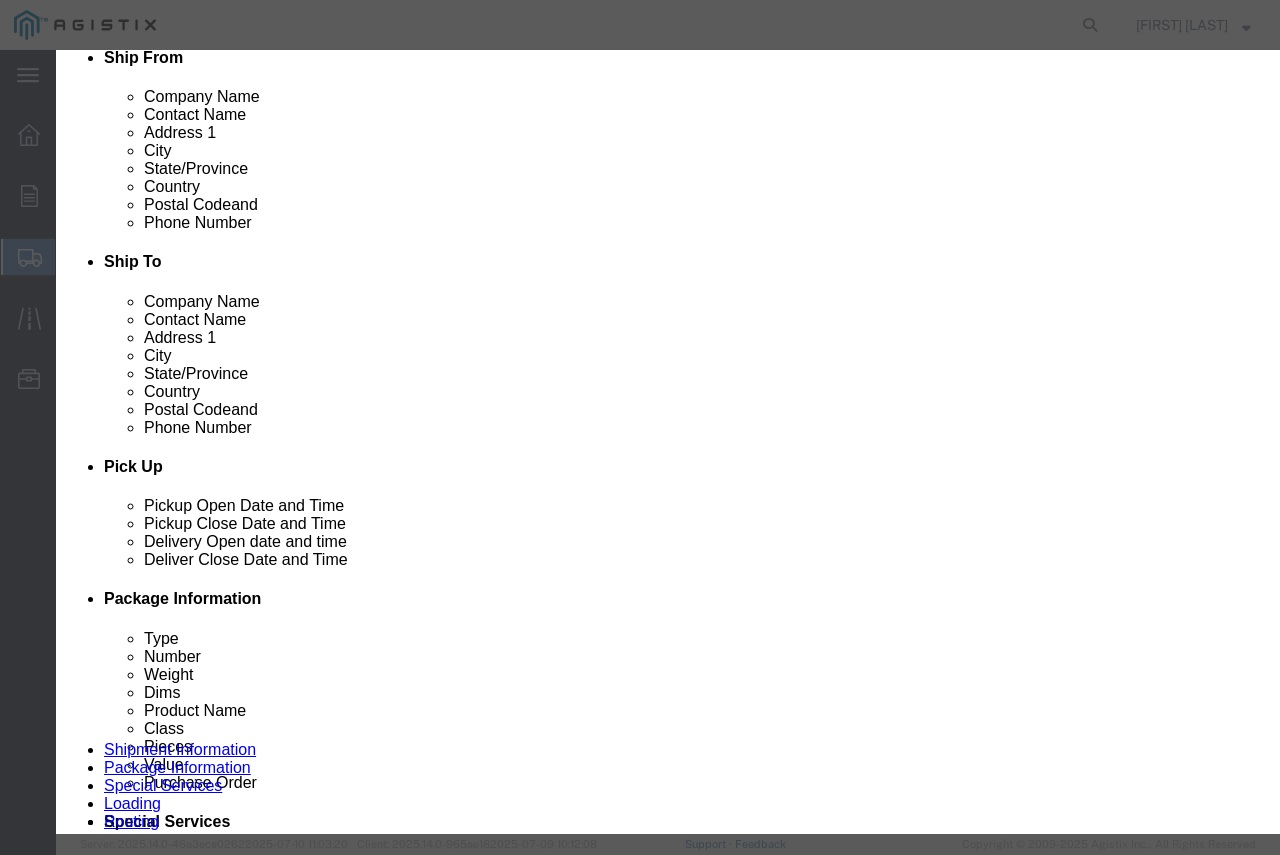 click 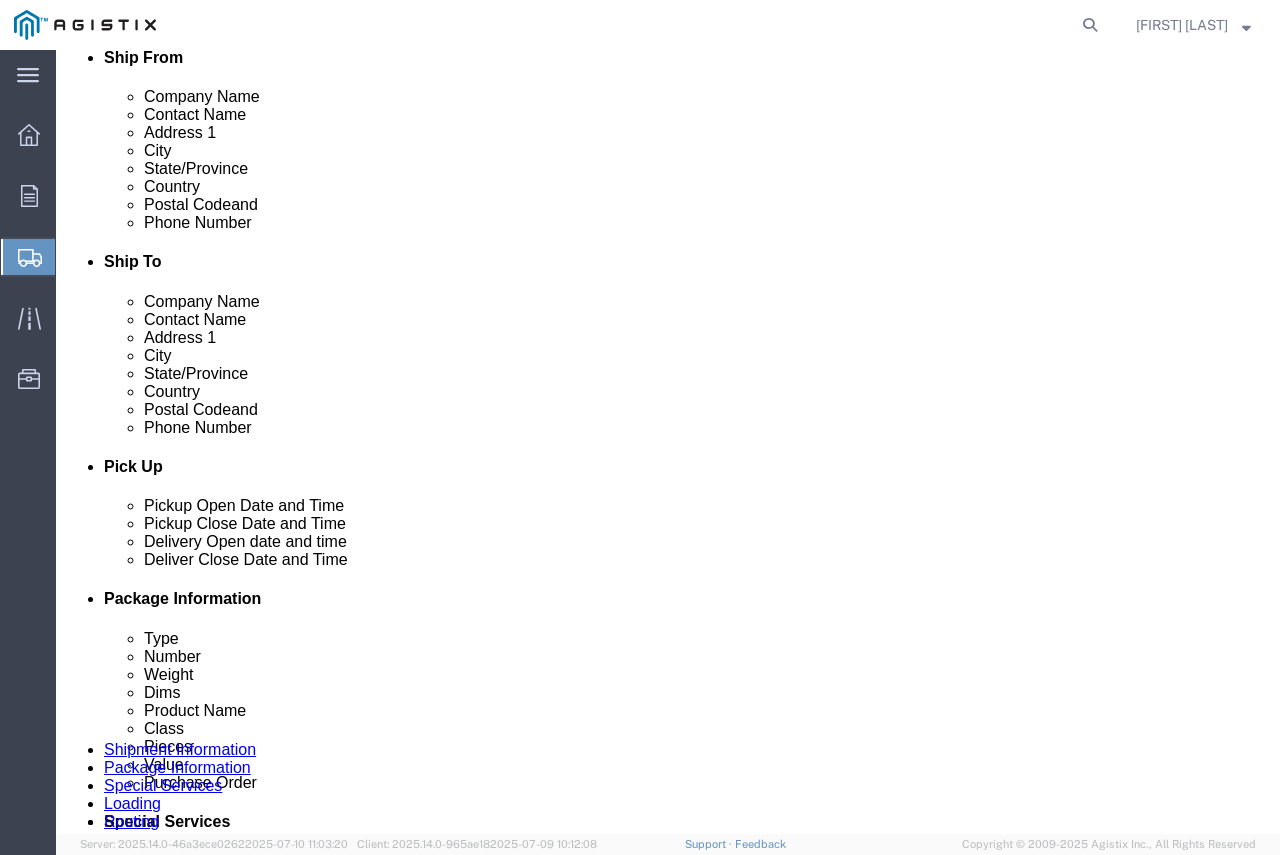 click on "Rate Shipment" 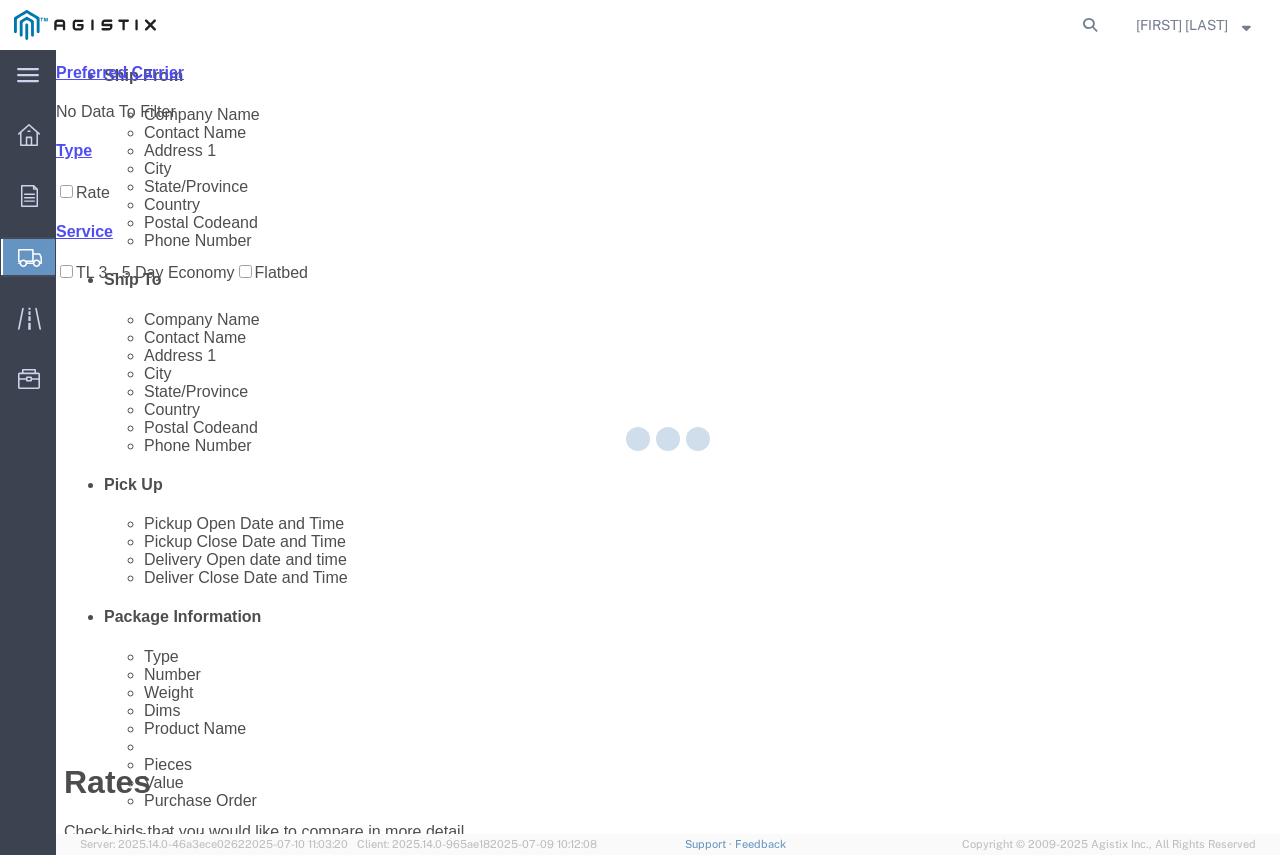 scroll, scrollTop: 0, scrollLeft: 0, axis: both 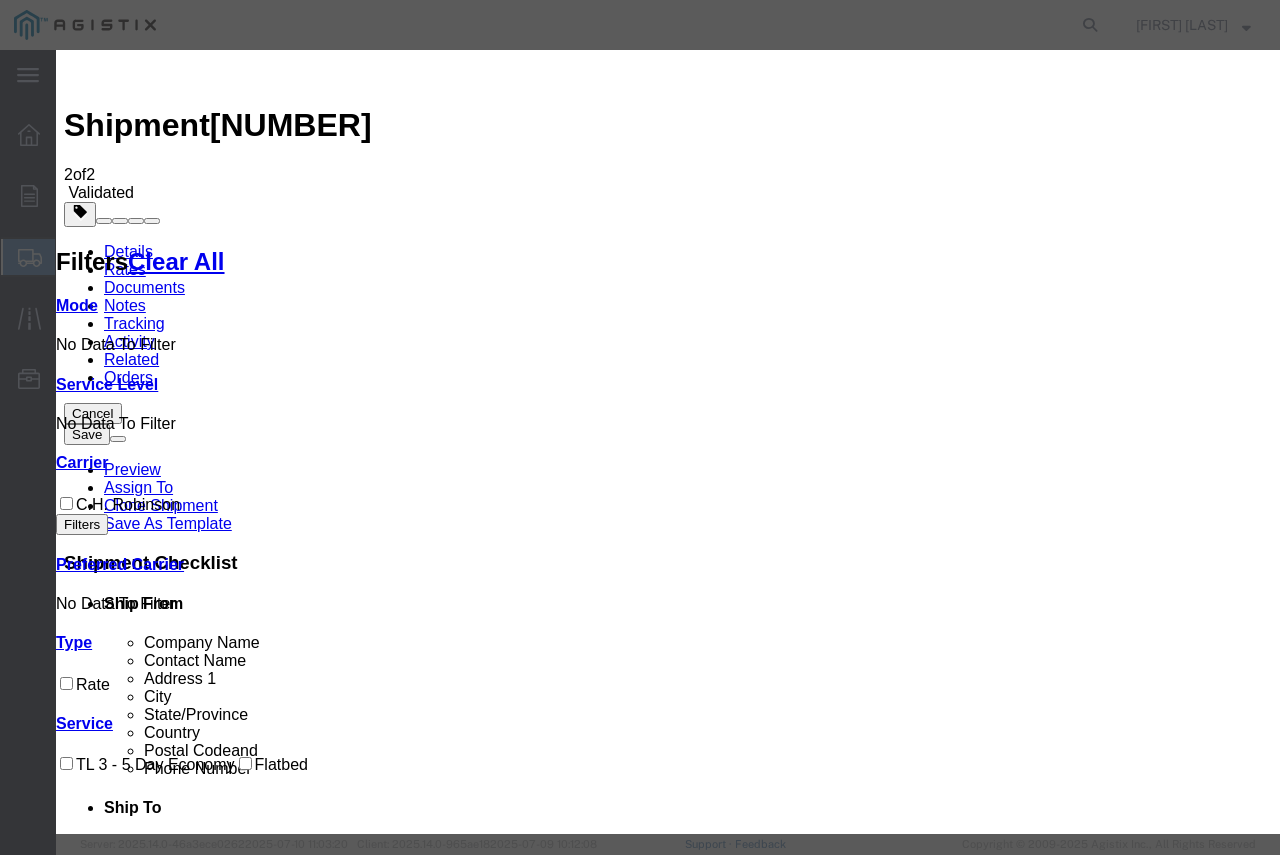 click on "Continue" at bounding box center [98, 3755] 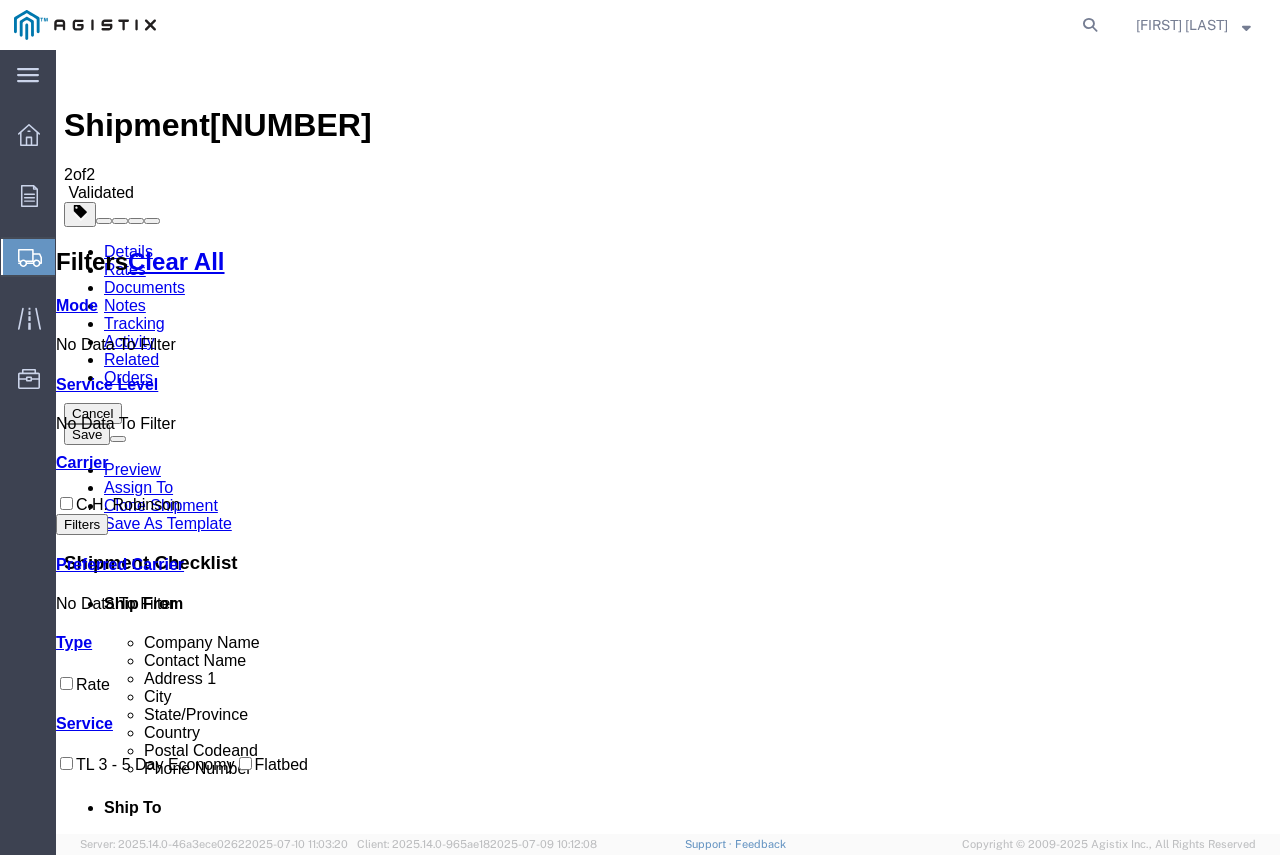 click on "Book" at bounding box center [987, 1807] 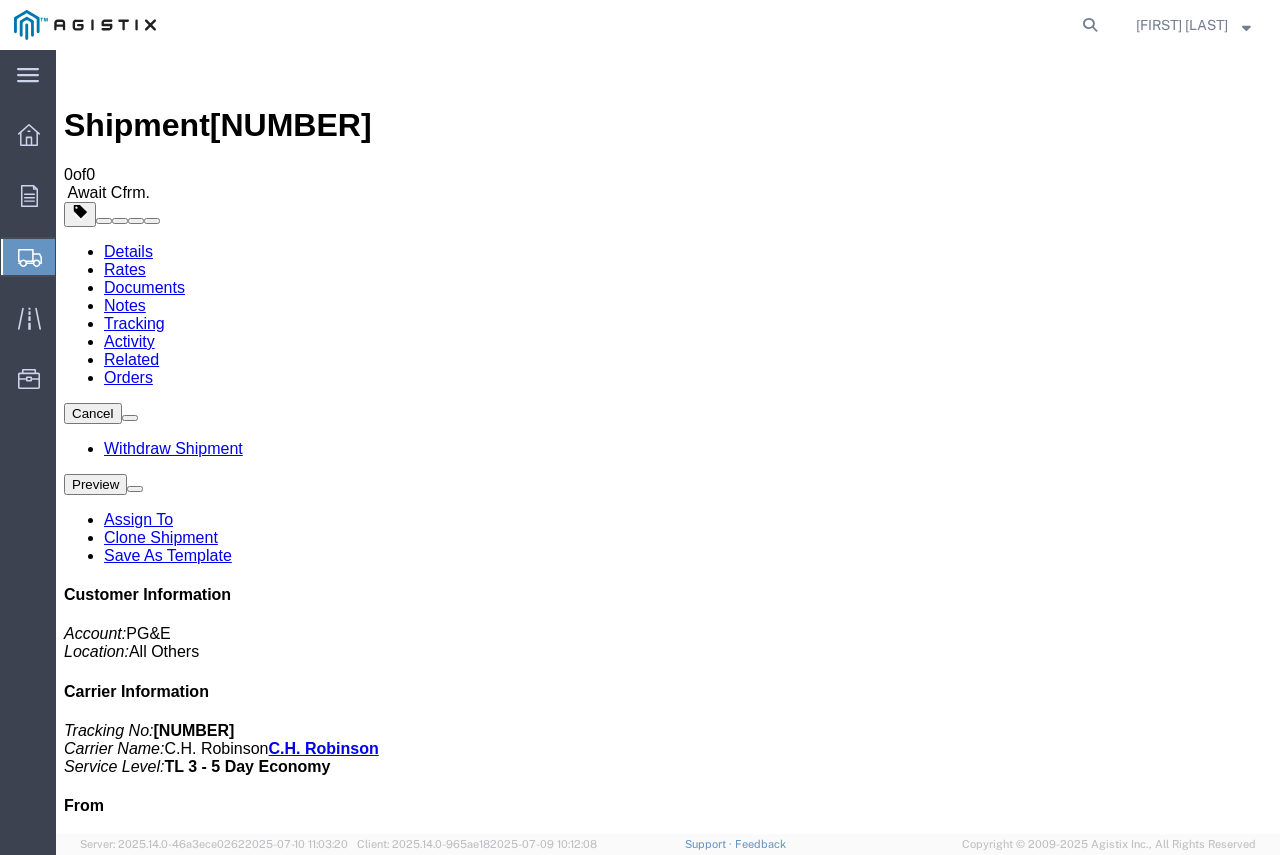 scroll, scrollTop: 130, scrollLeft: 0, axis: vertical 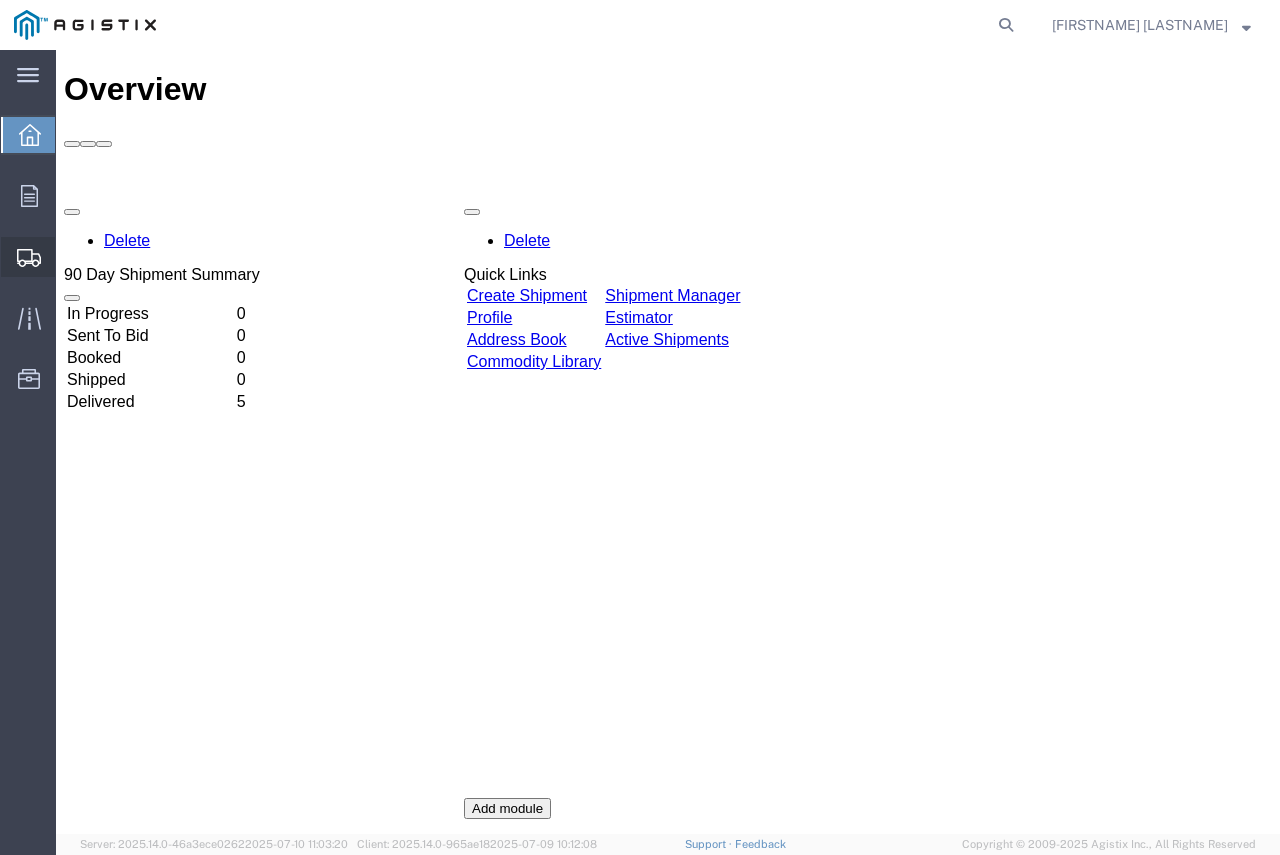 click on "Create Shipment" 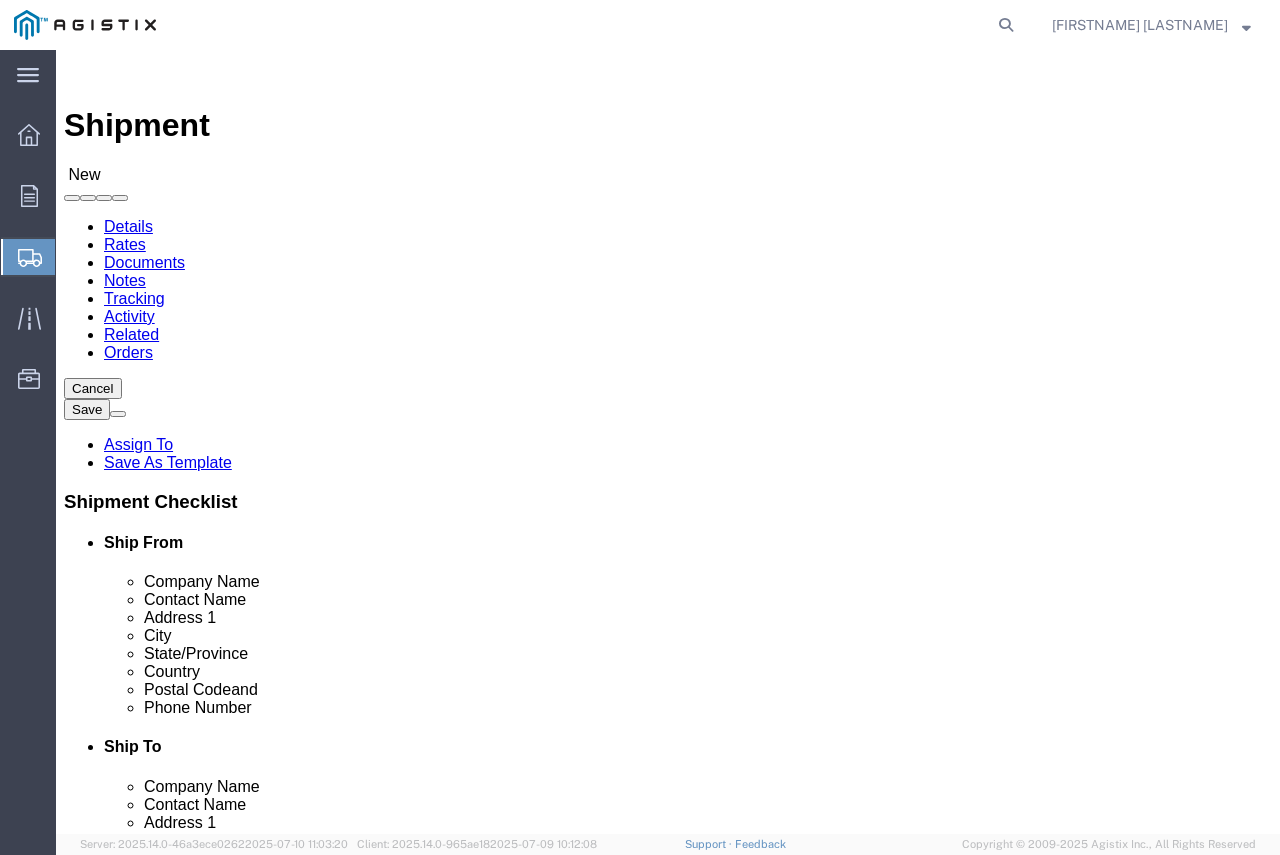 select 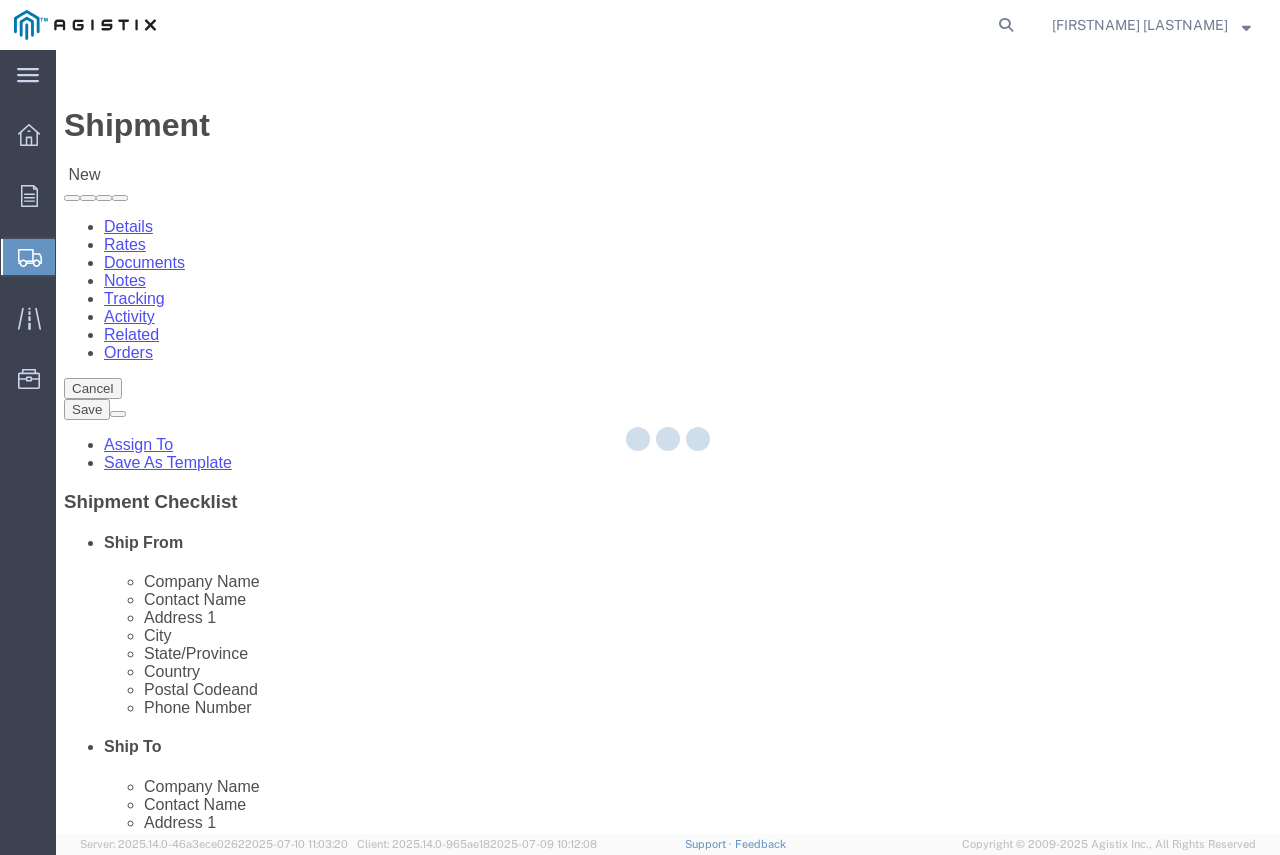 select on "CA" 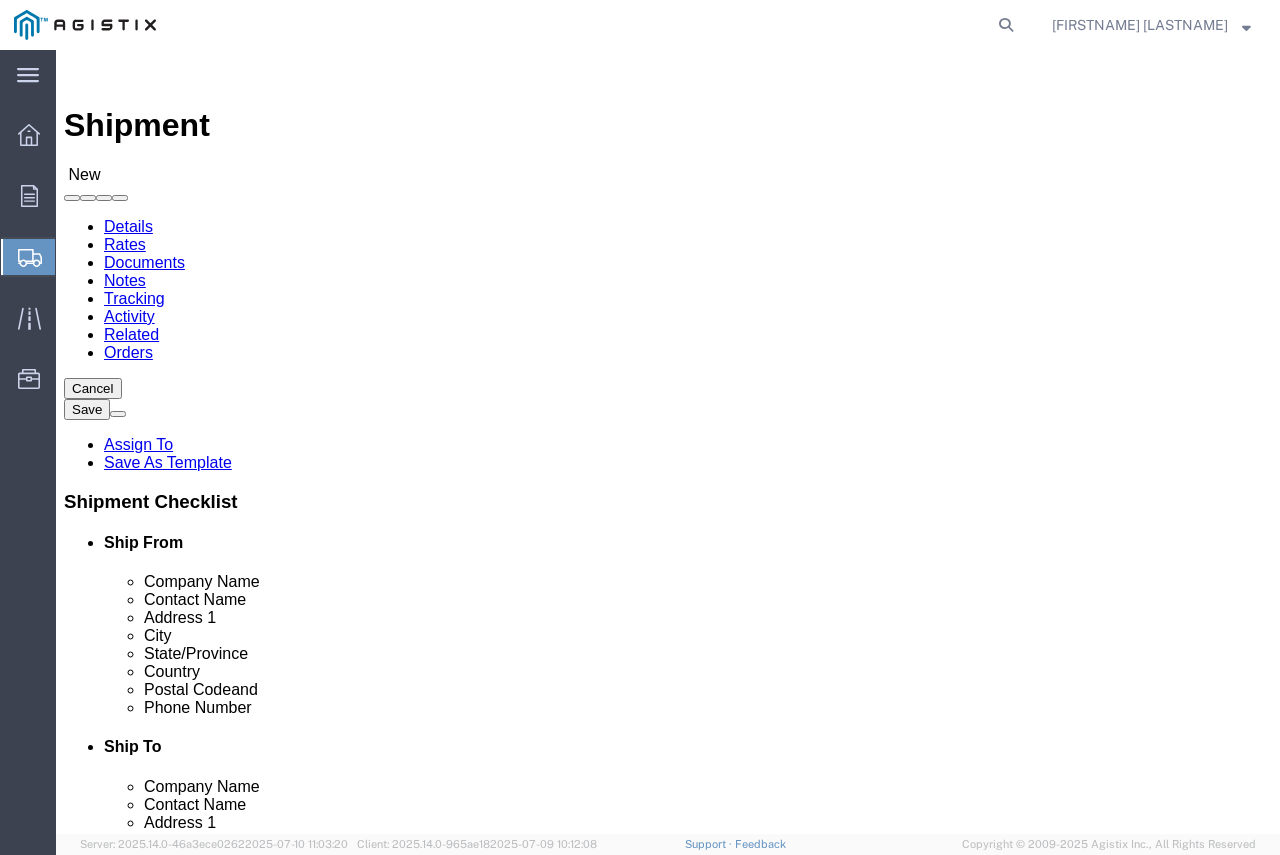 click 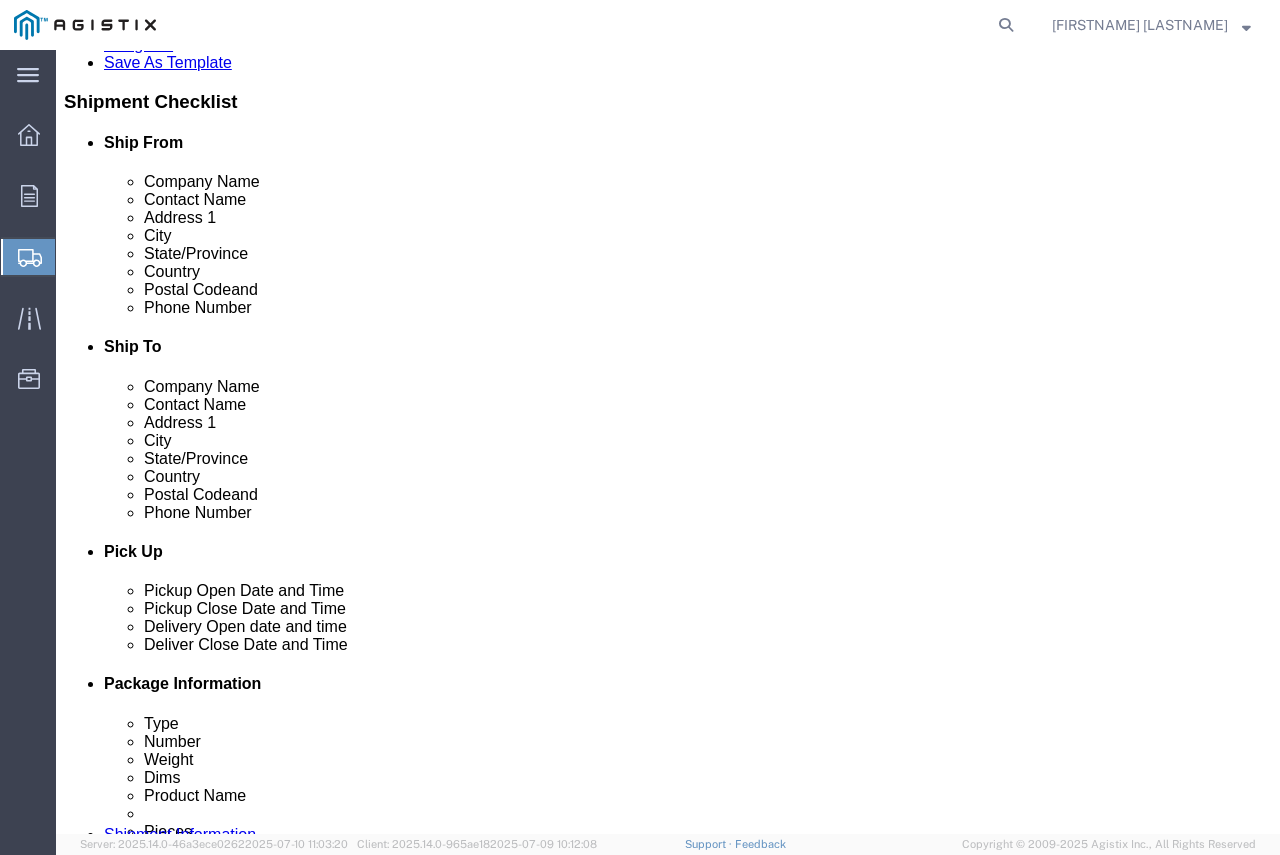 scroll, scrollTop: 500, scrollLeft: 0, axis: vertical 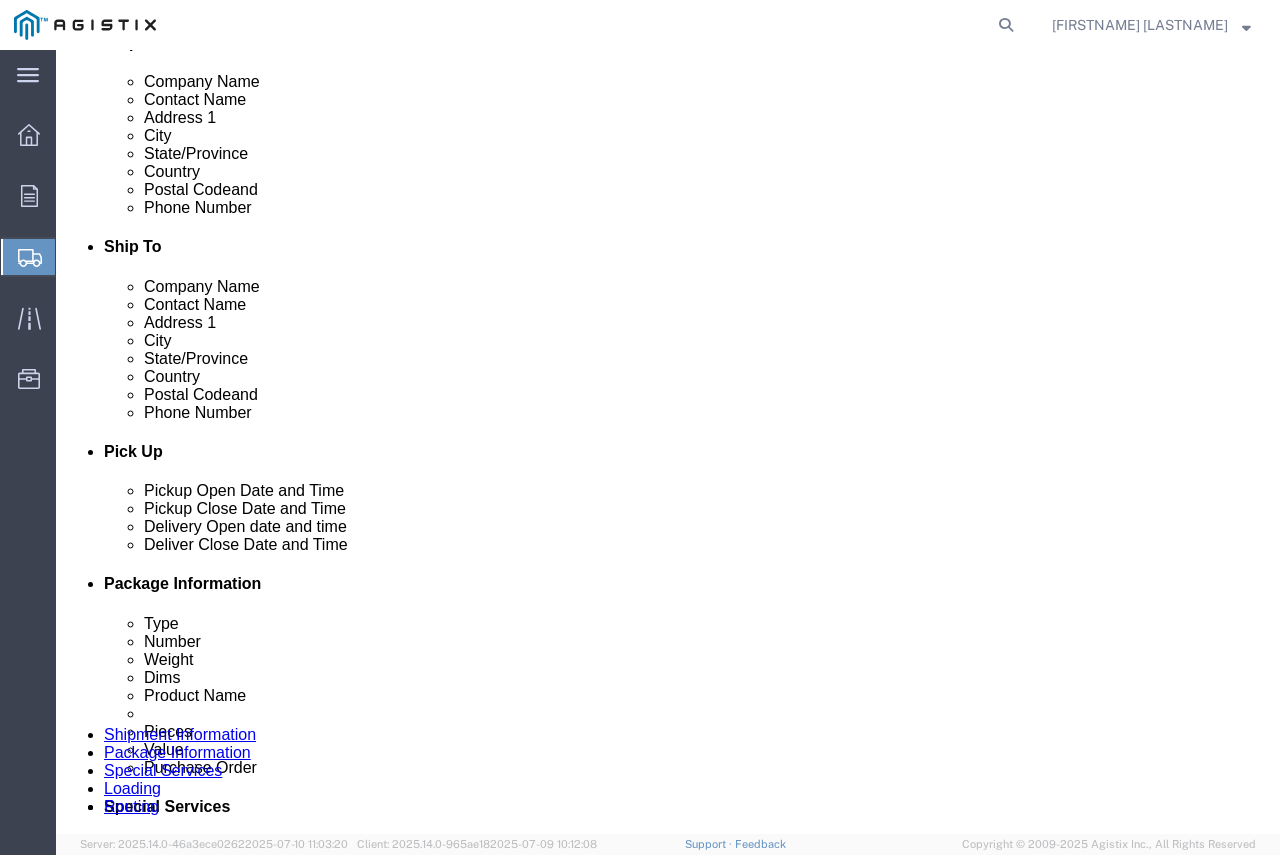 click 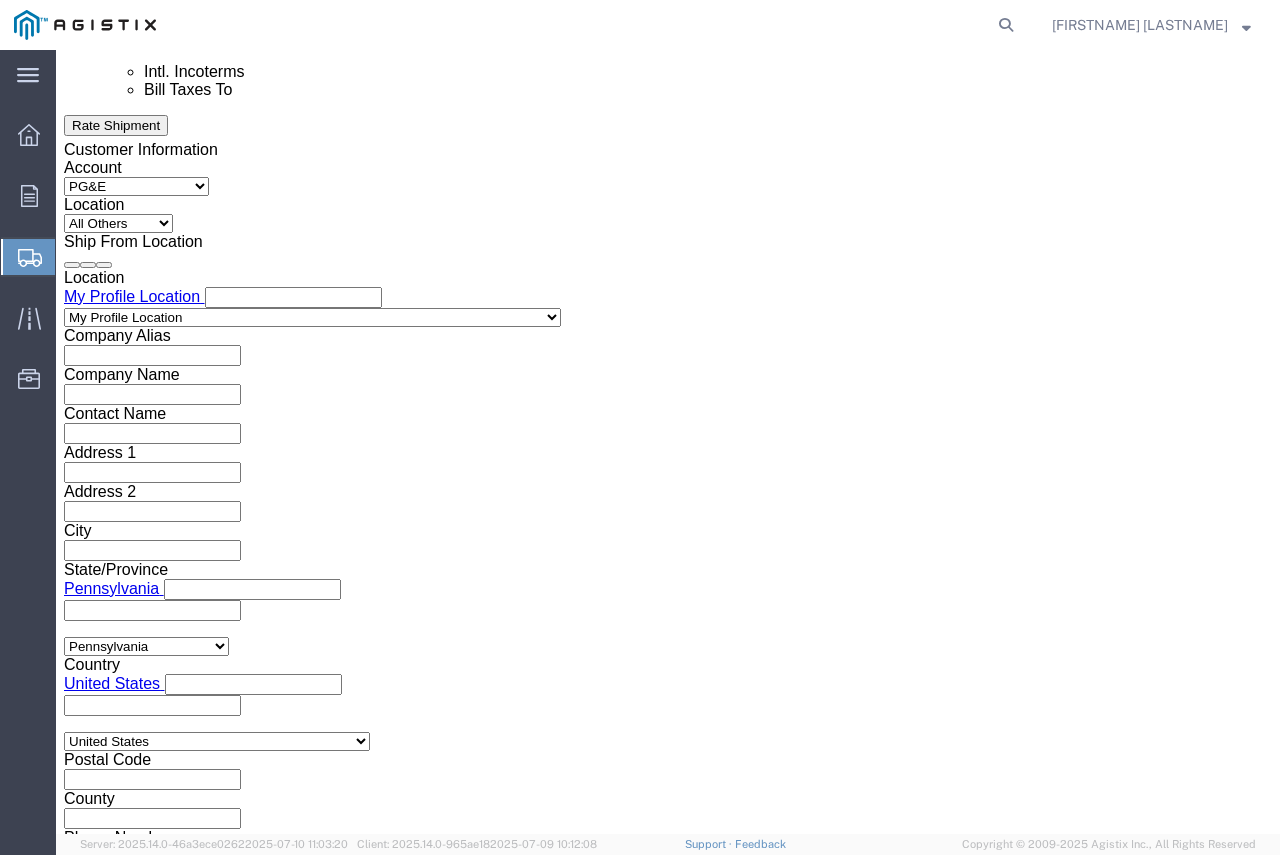 scroll, scrollTop: 1400, scrollLeft: 0, axis: vertical 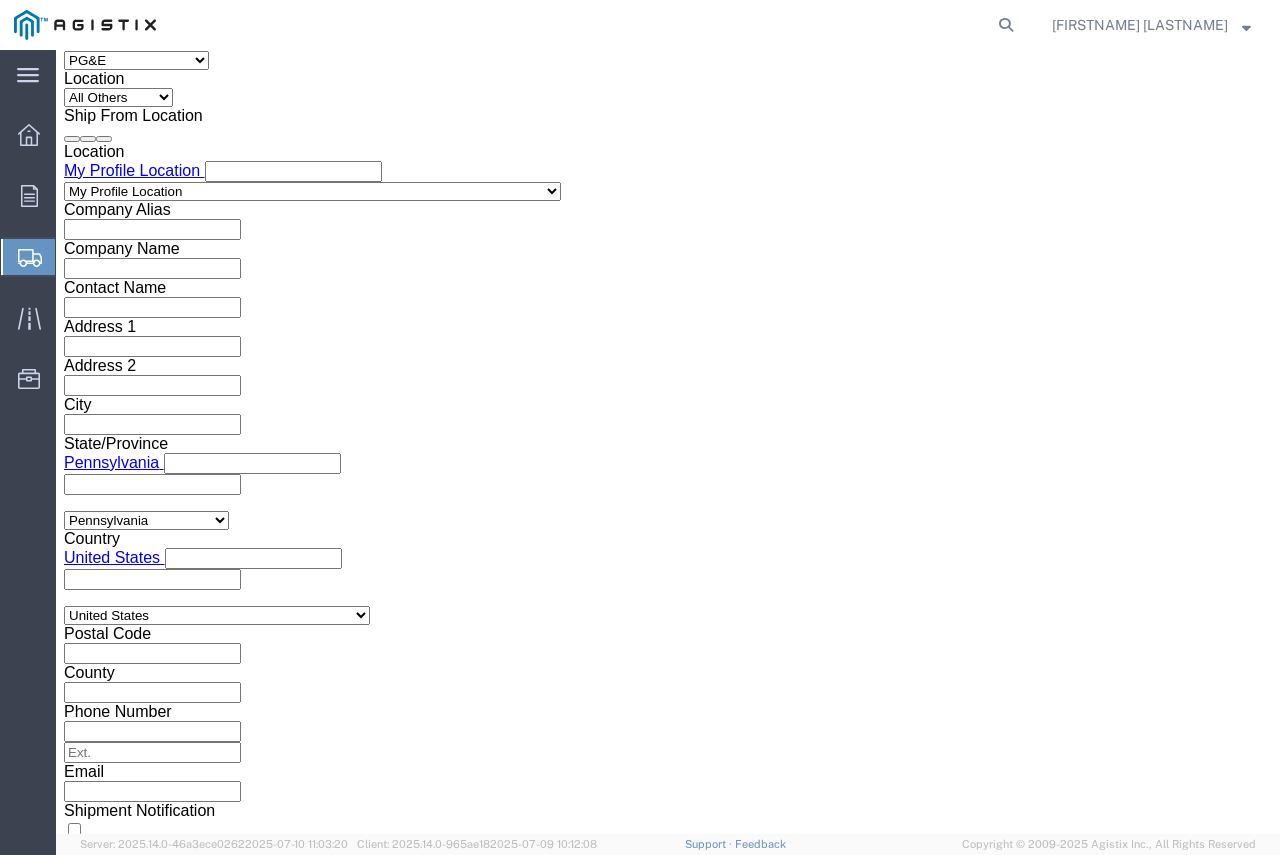click on "Jul 11 2025 8:00 AM" 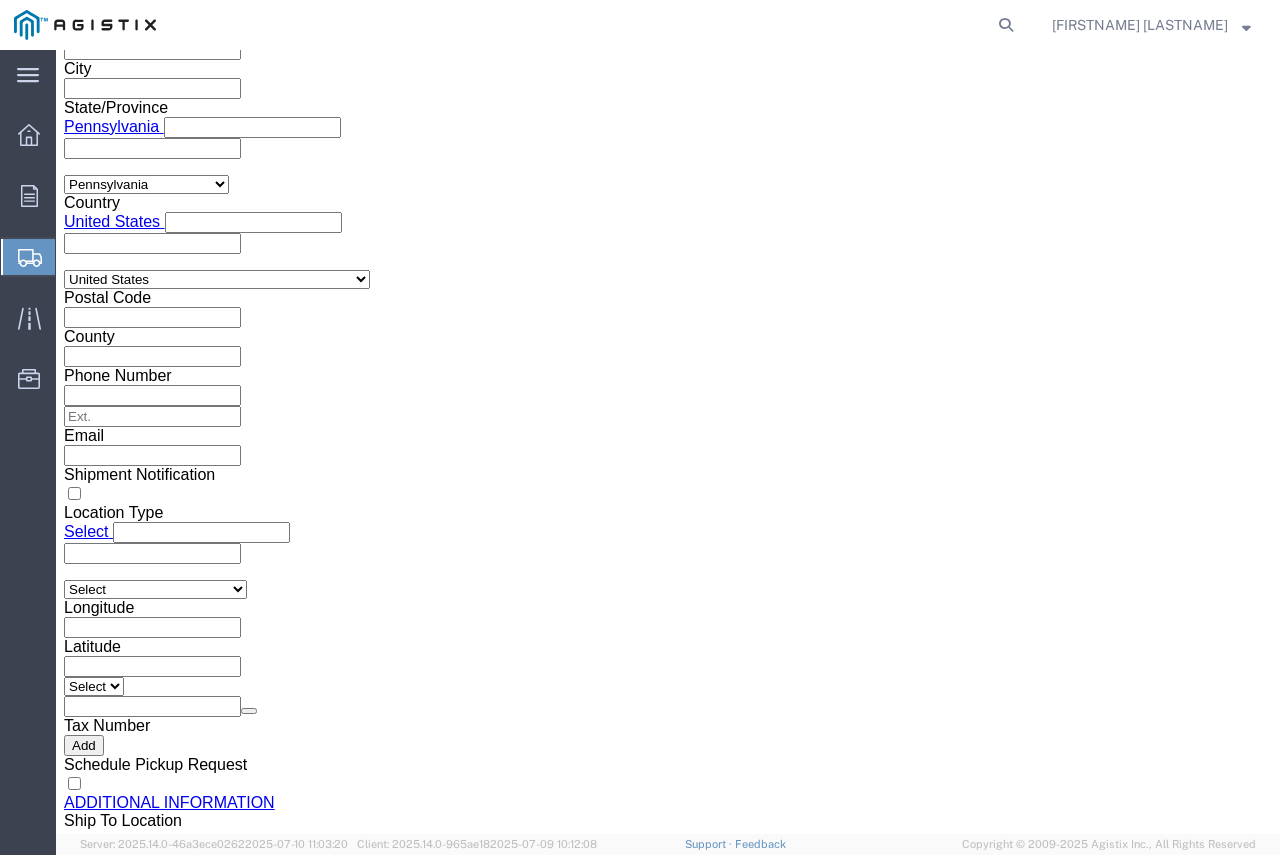 click on "Apply" 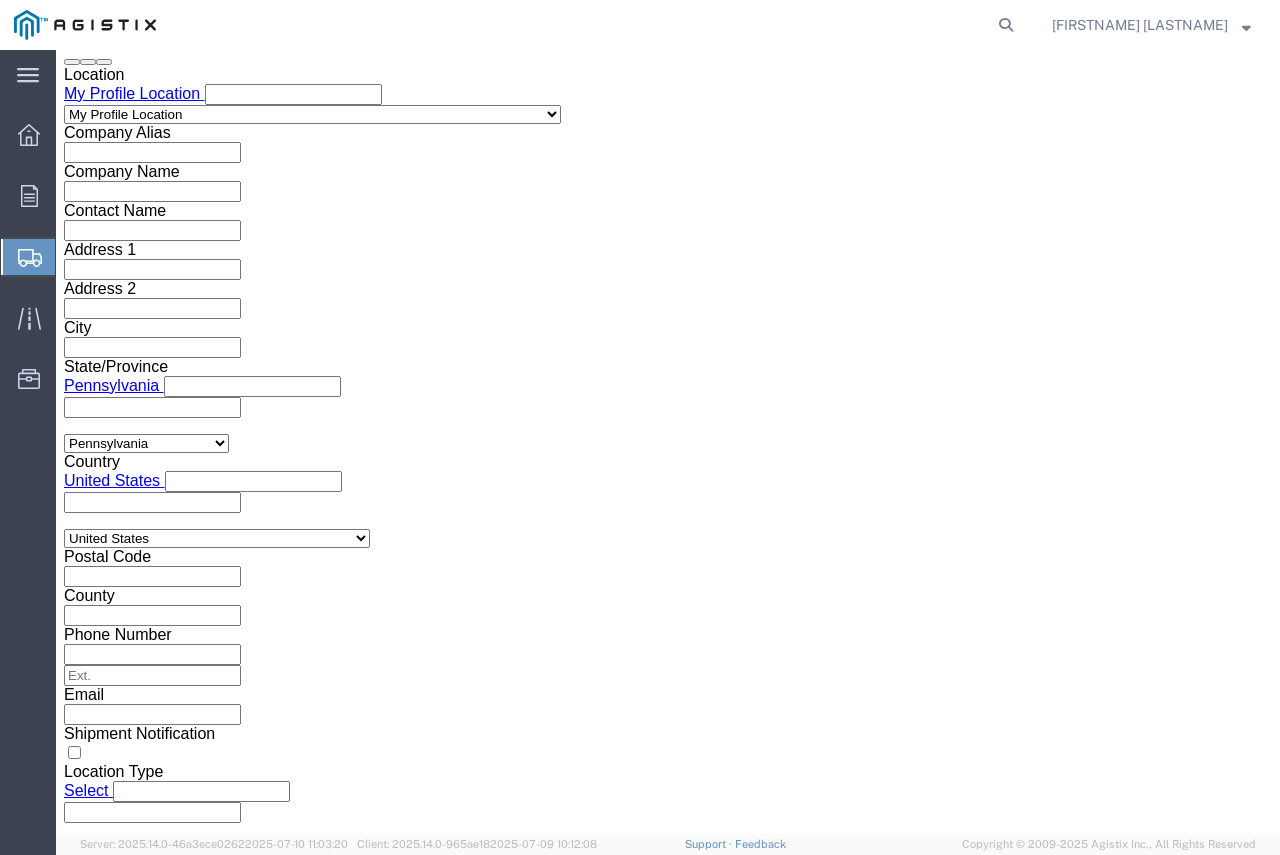 scroll, scrollTop: 1536, scrollLeft: 0, axis: vertical 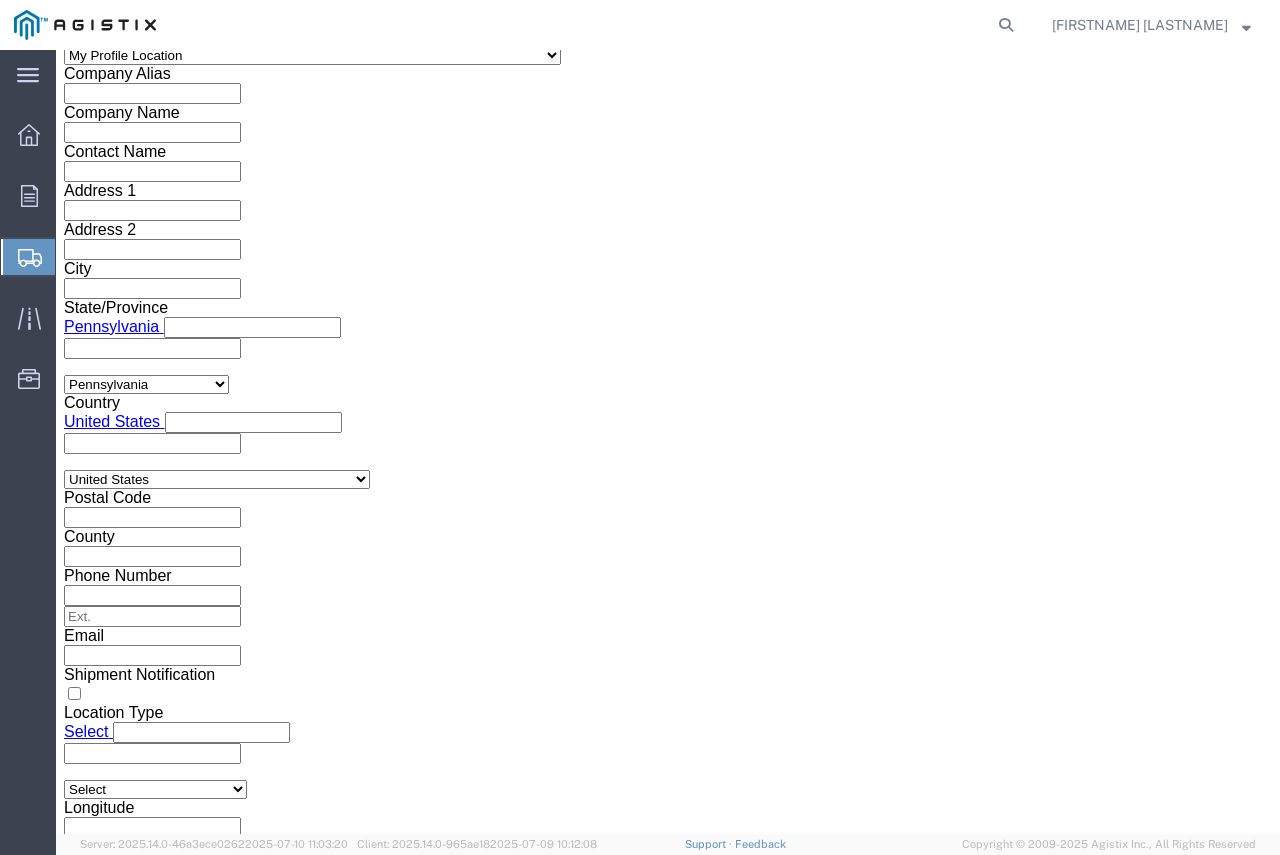 click 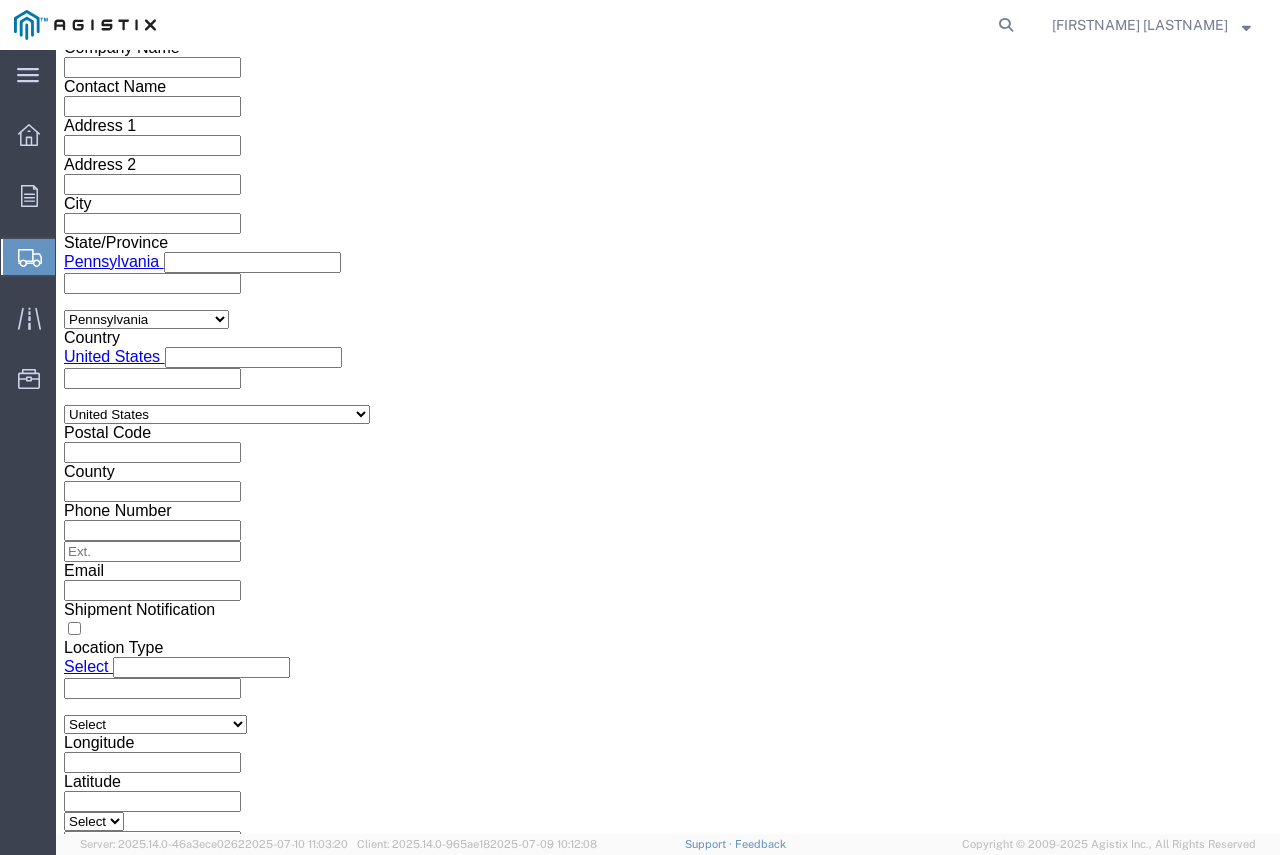 scroll, scrollTop: 1636, scrollLeft: 0, axis: vertical 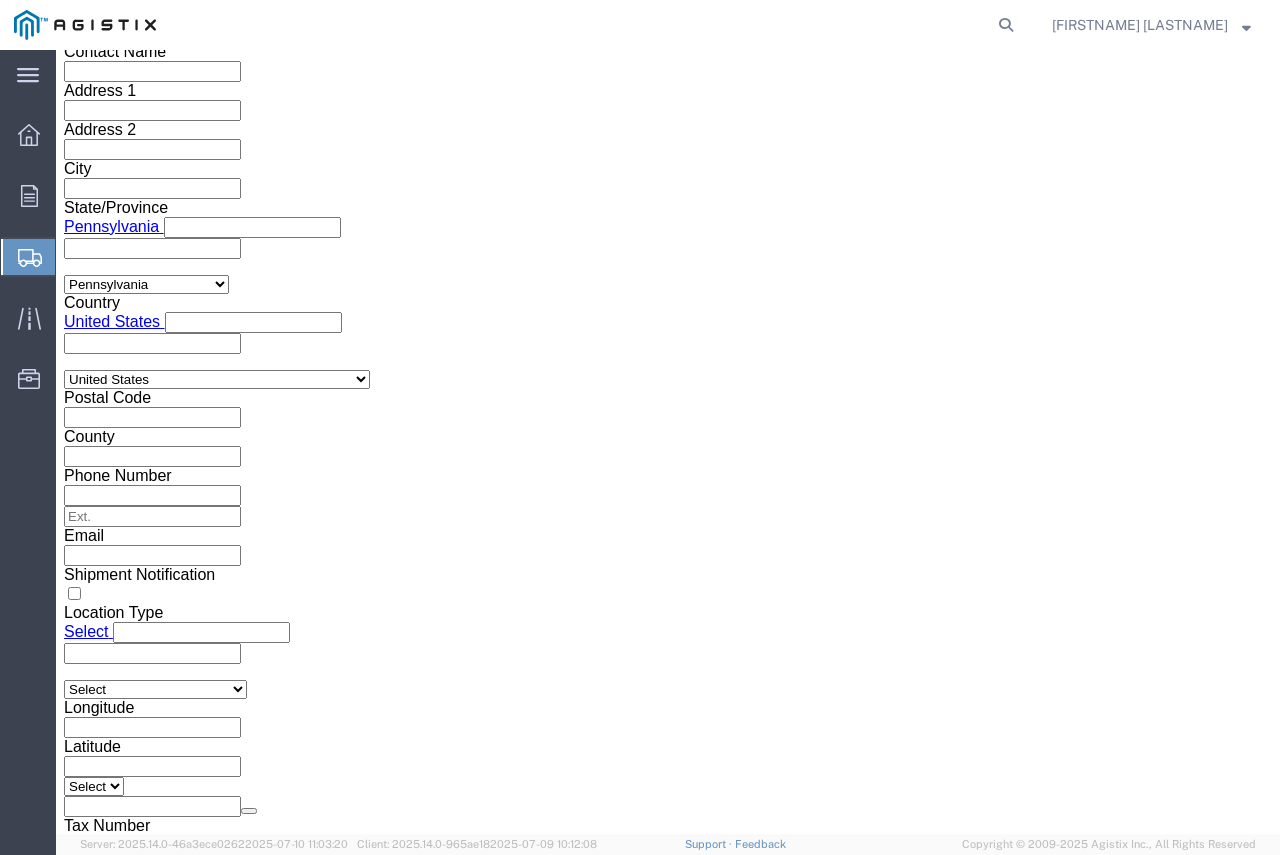 click 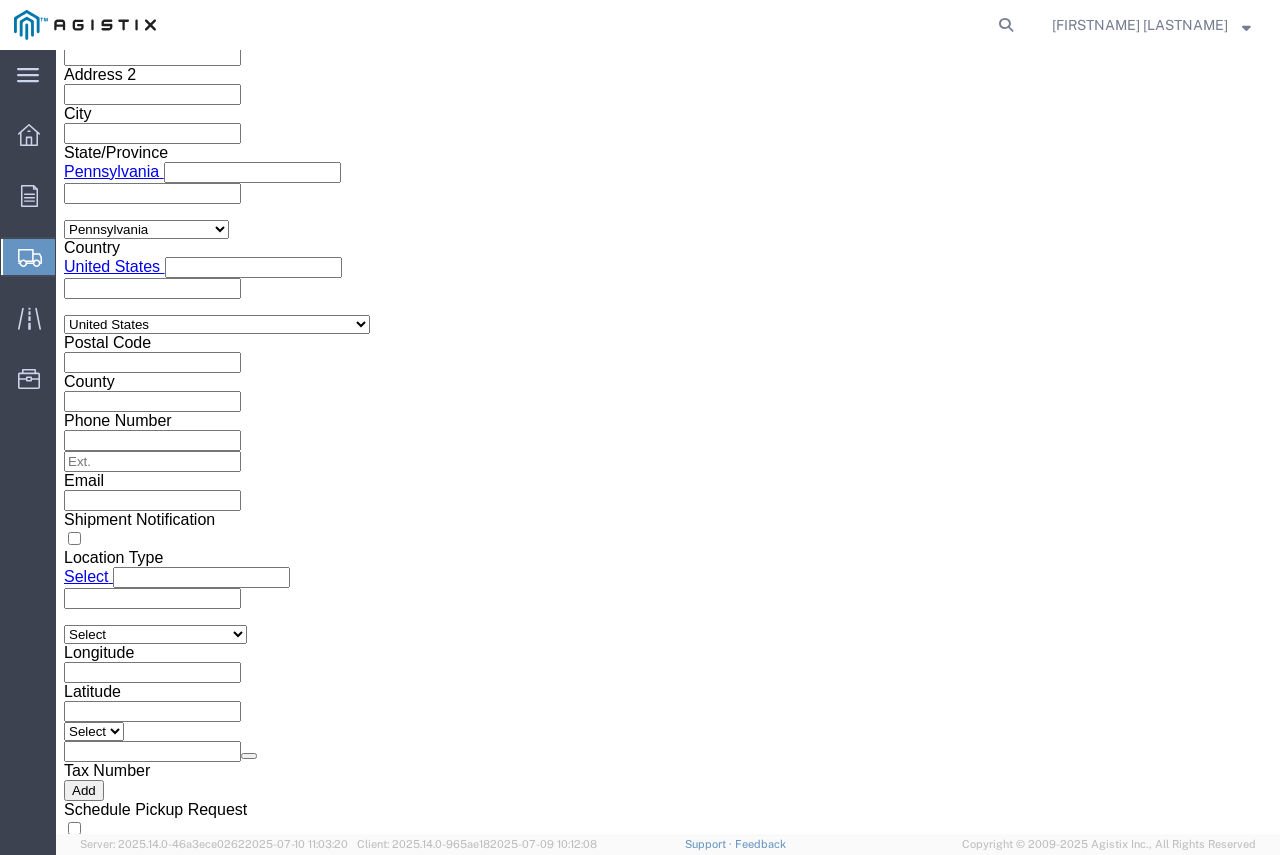 scroll, scrollTop: 1736, scrollLeft: 0, axis: vertical 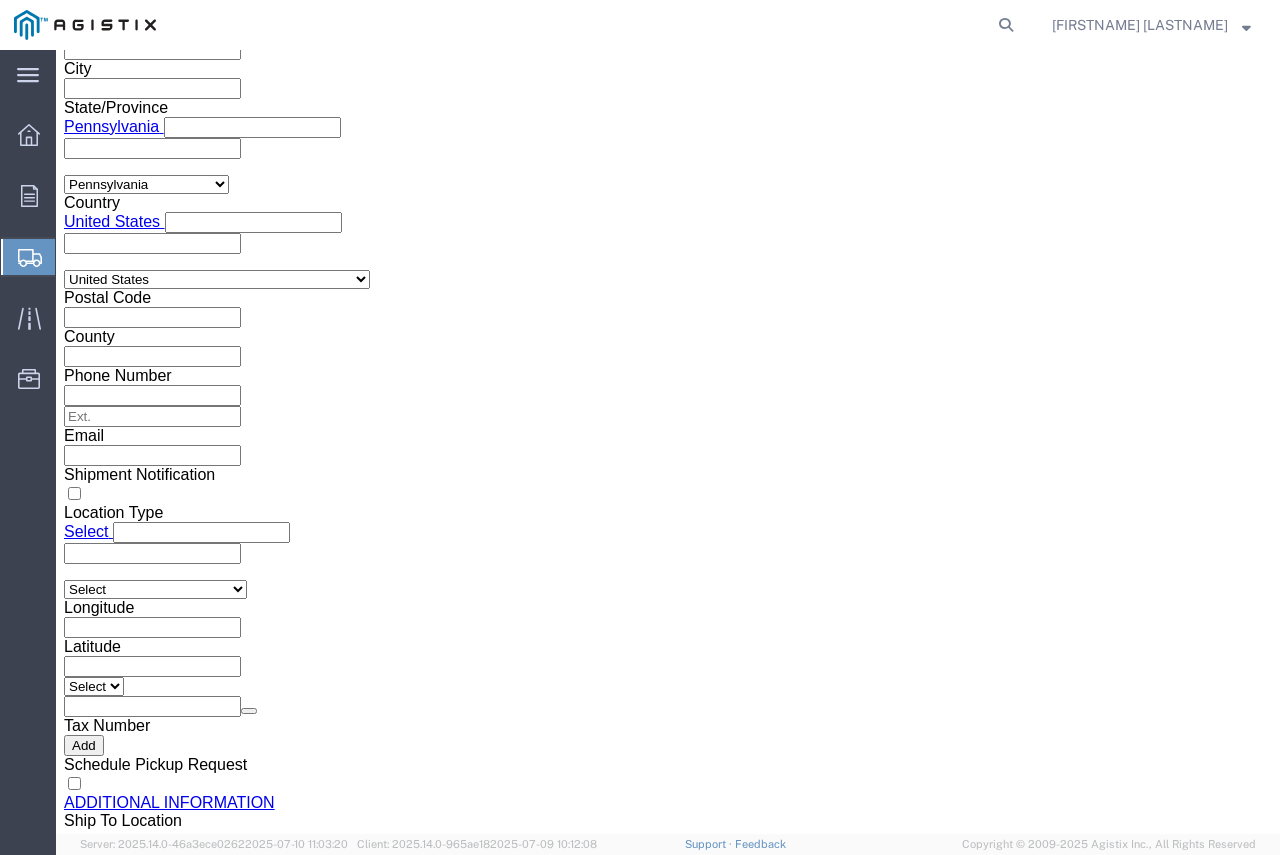 type on "24E1403-63771" 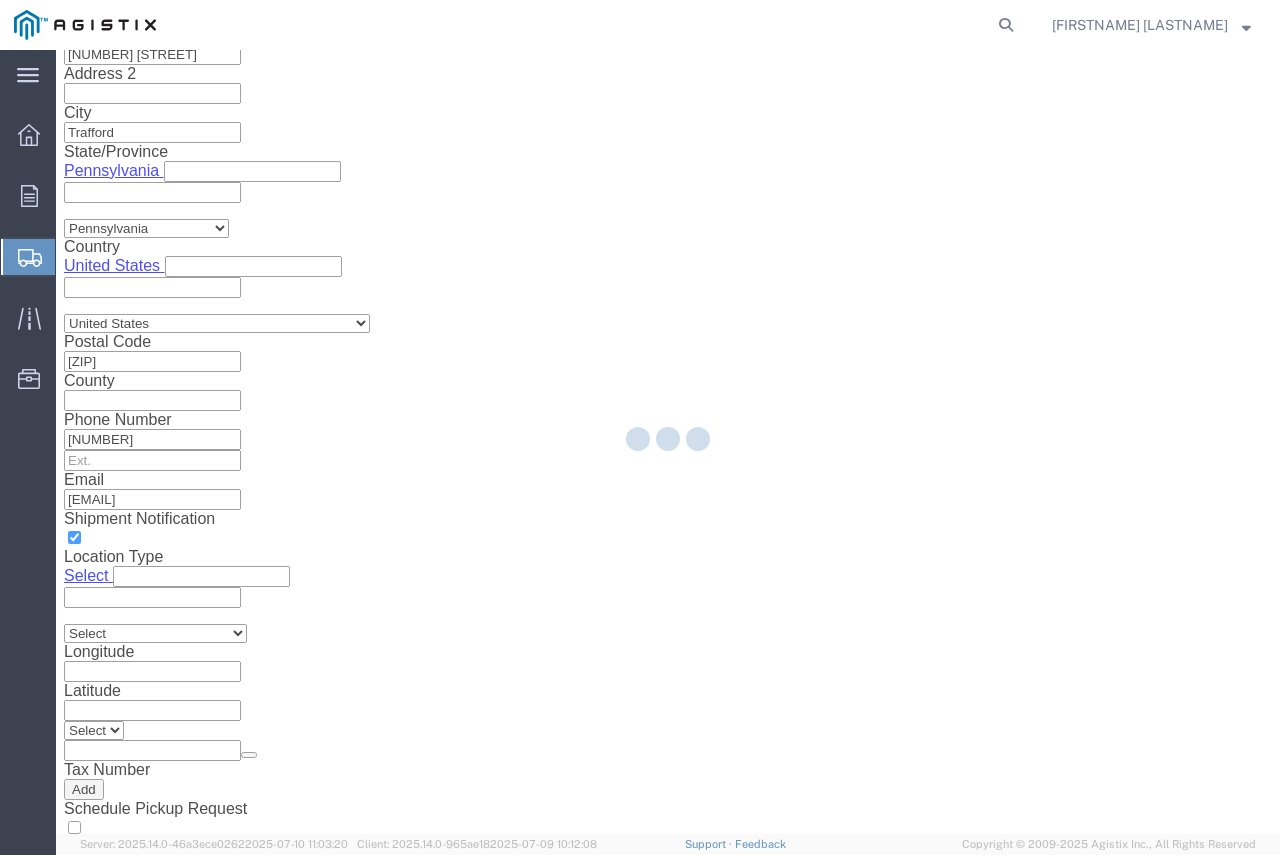 scroll, scrollTop: 0, scrollLeft: 0, axis: both 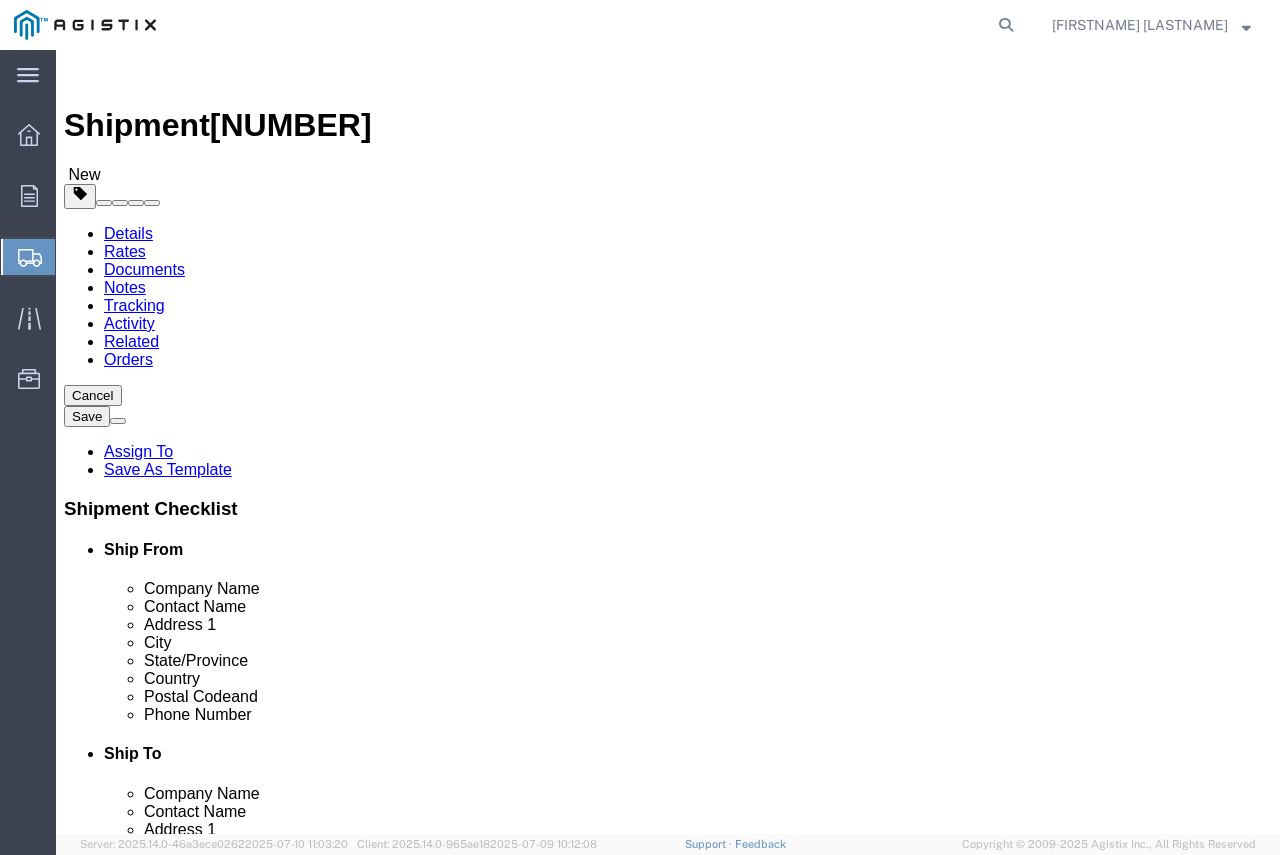 drag, startPoint x: 284, startPoint y: 377, endPoint x: 292, endPoint y: 387, distance: 12.806249 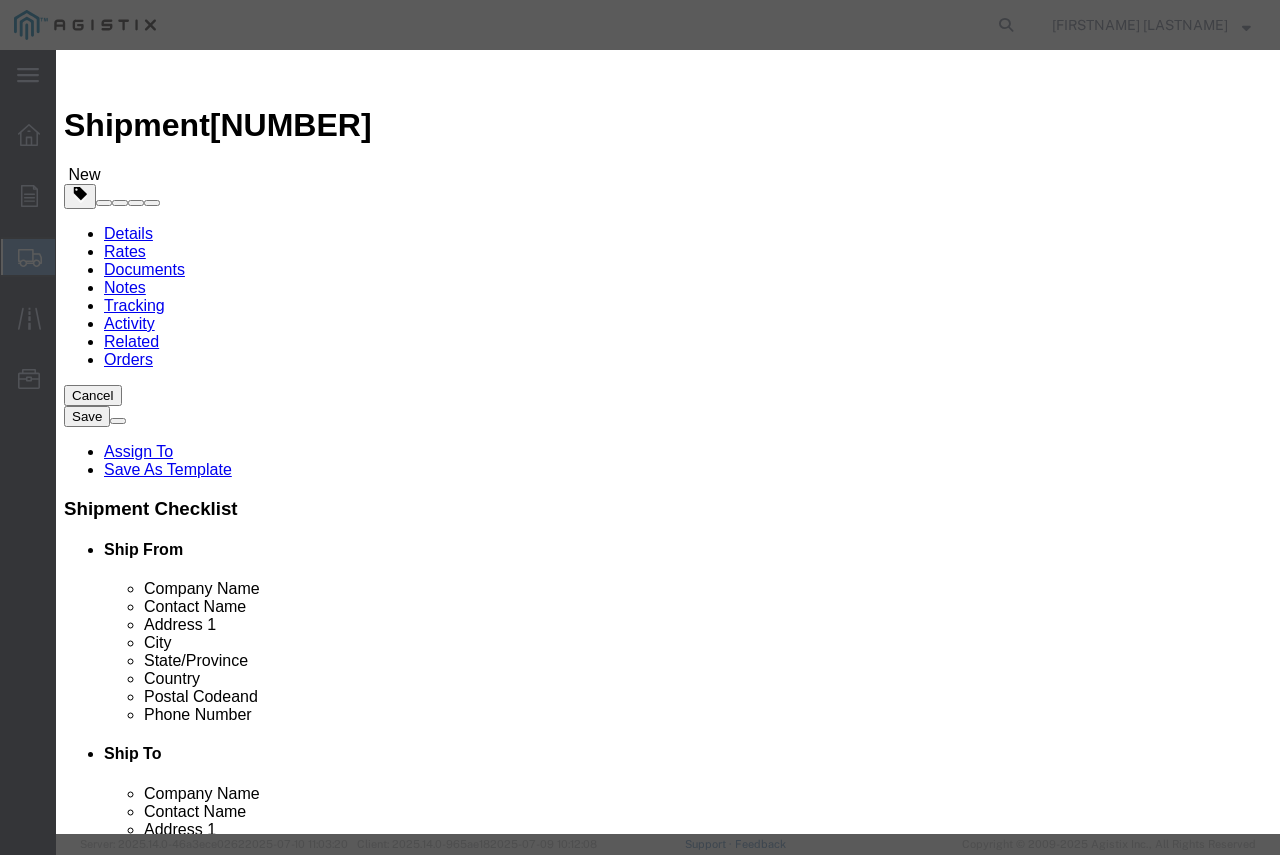 click on "Commodity library" 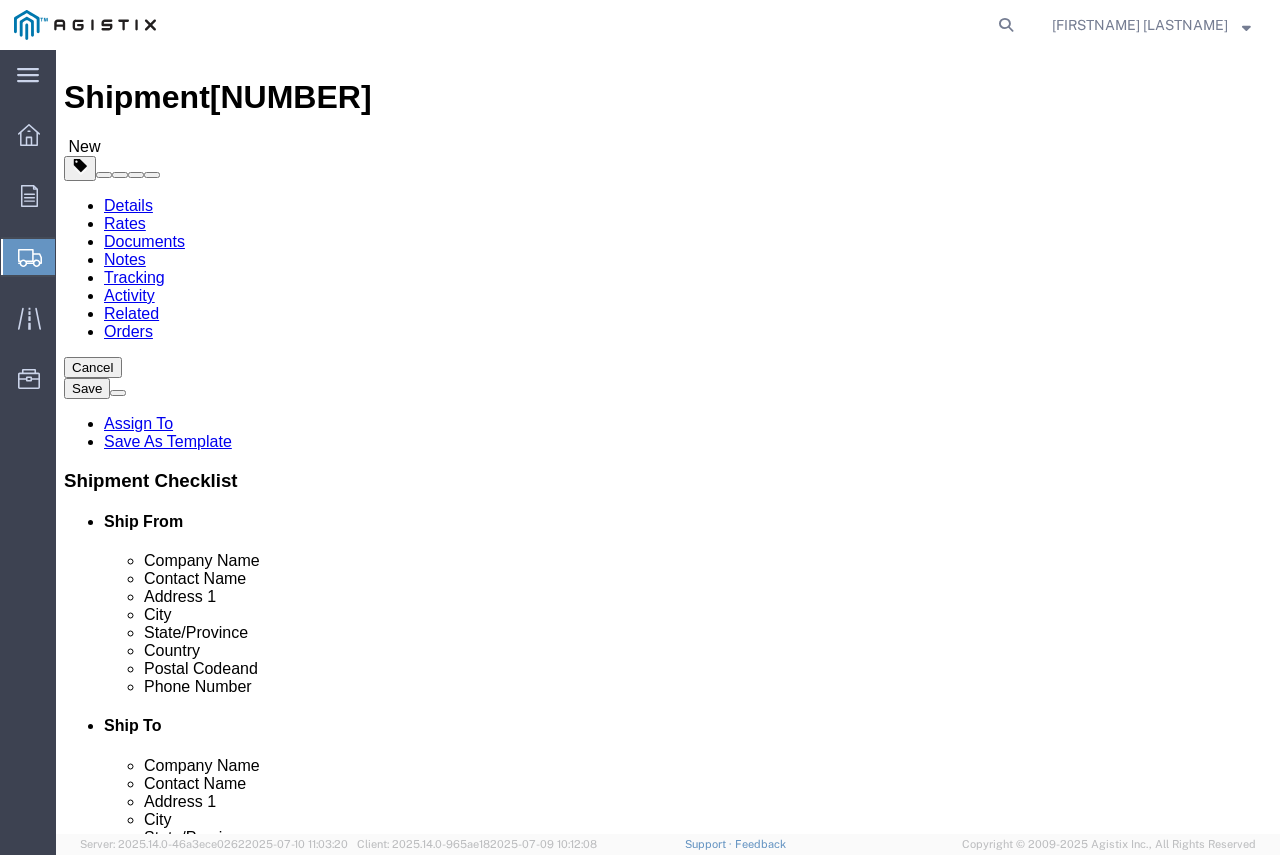 scroll, scrollTop: 55, scrollLeft: 0, axis: vertical 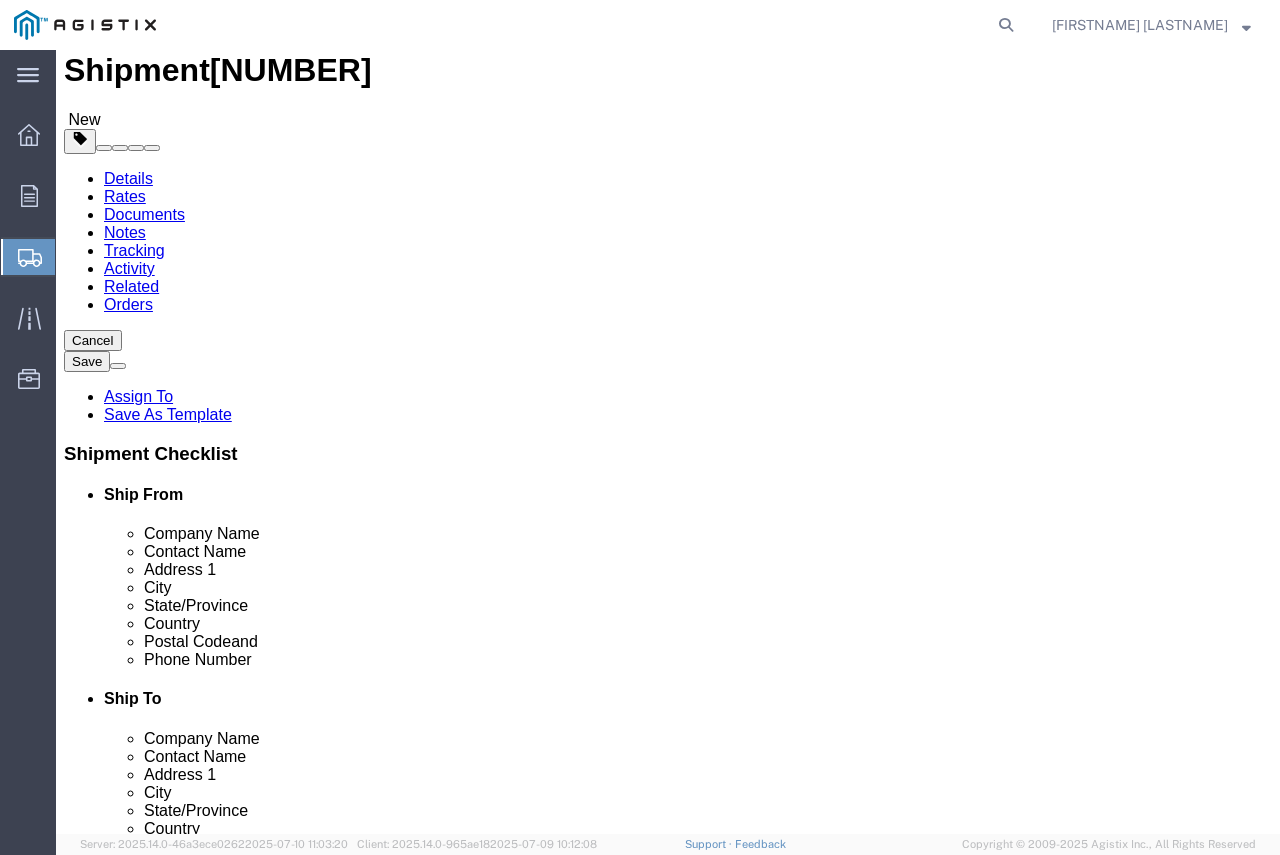 click on "Add Package" 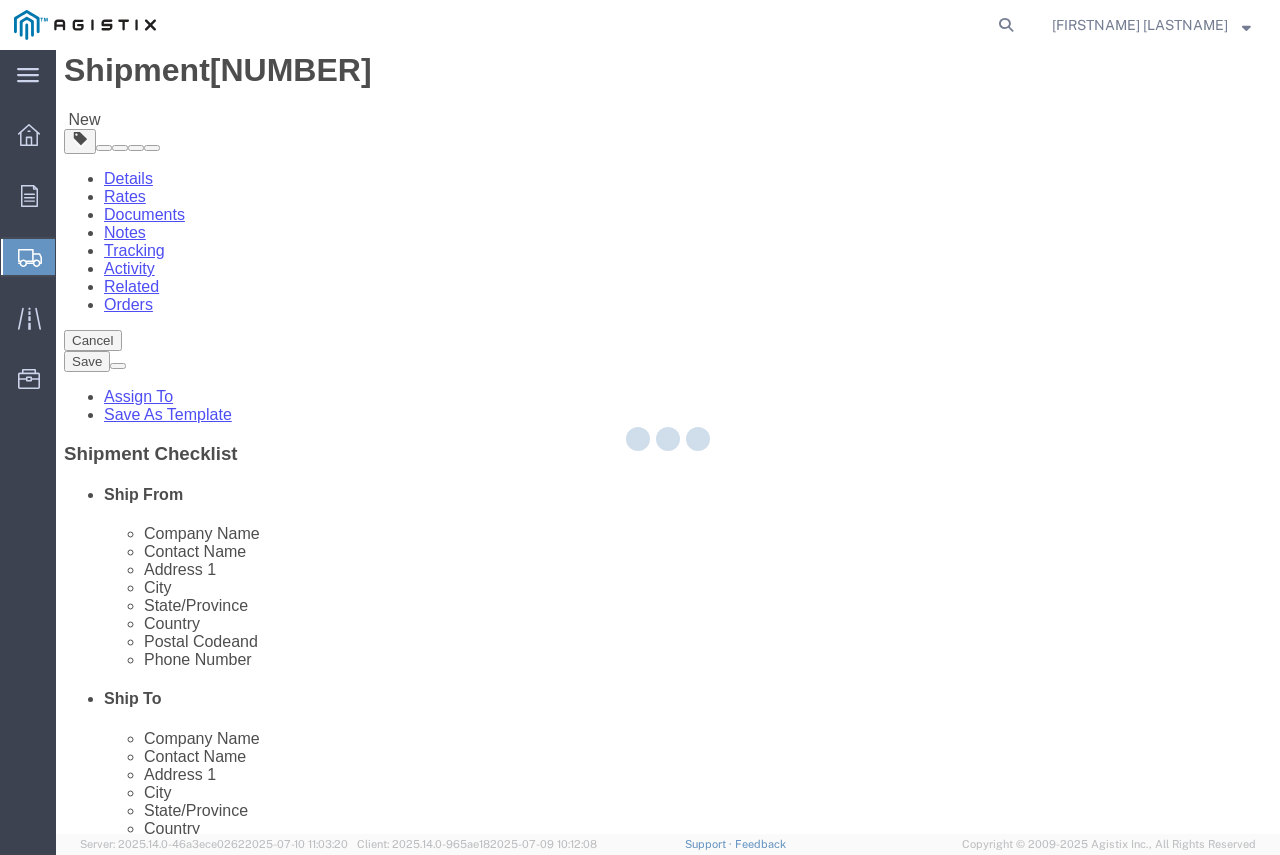 scroll, scrollTop: 0, scrollLeft: 0, axis: both 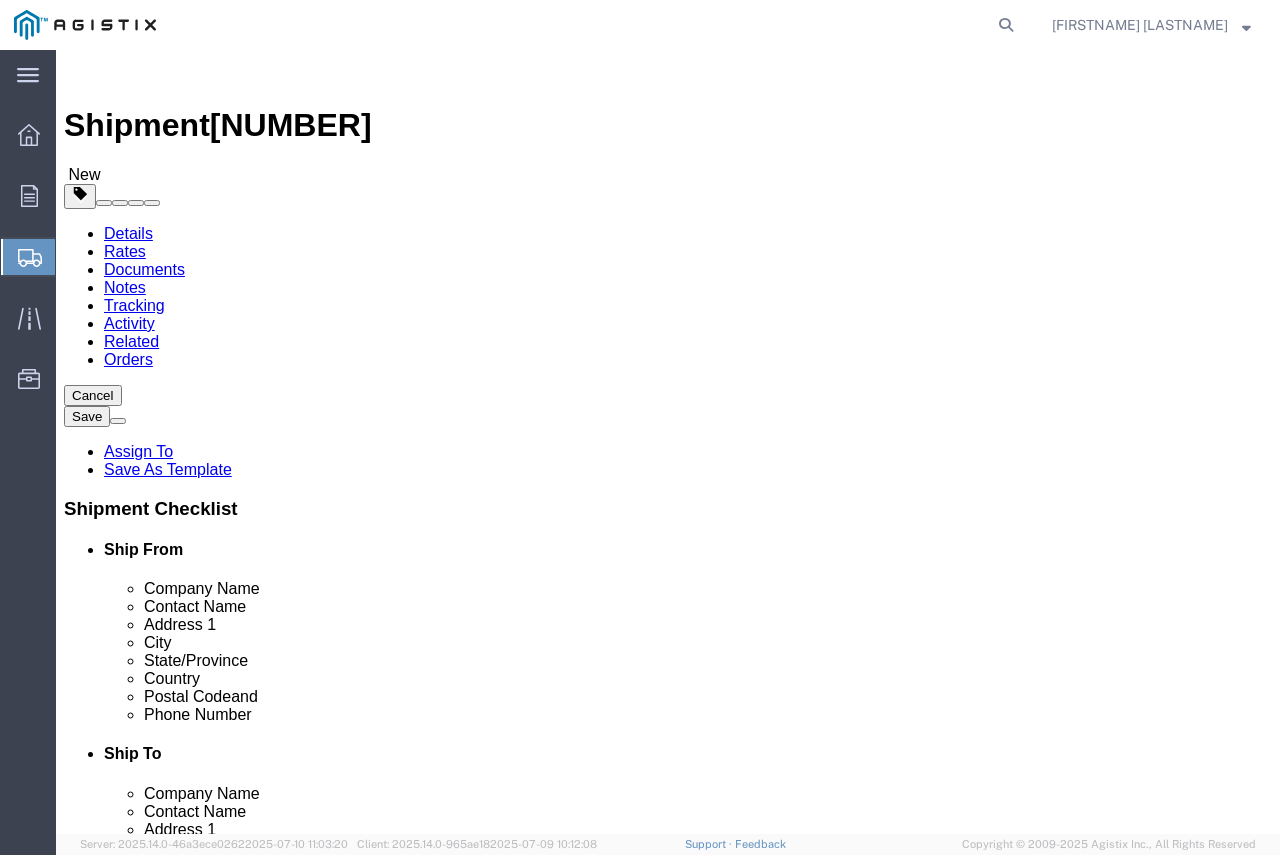 select on "CRAT" 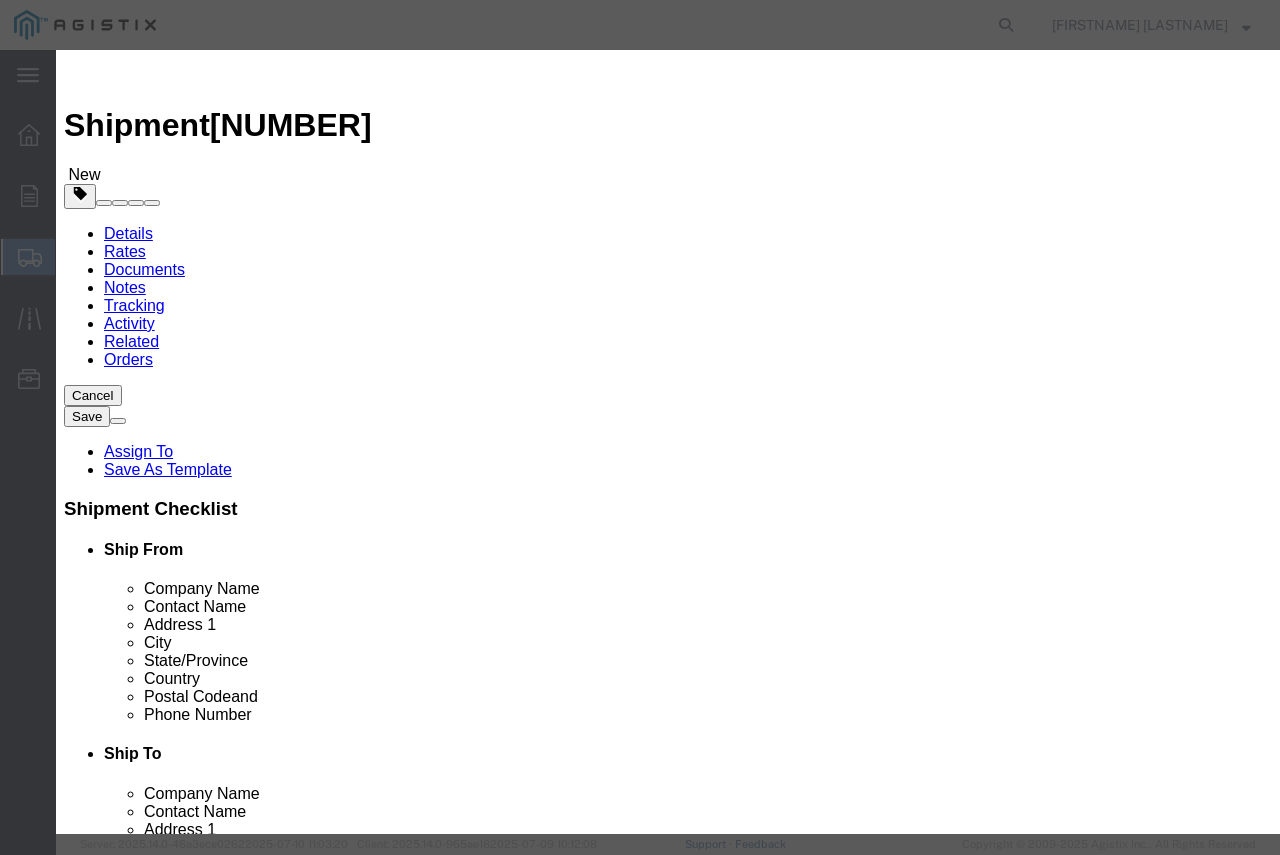 click 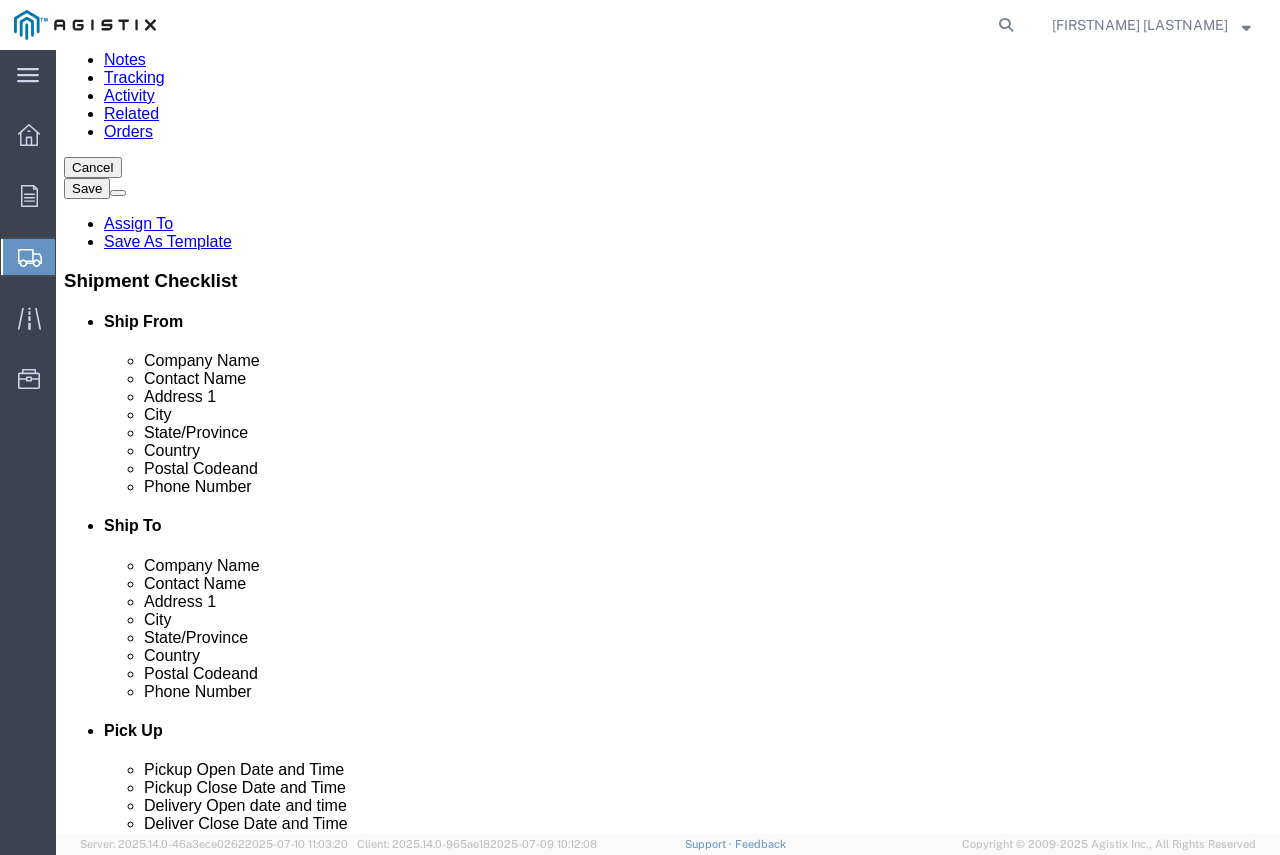 scroll, scrollTop: 266, scrollLeft: 0, axis: vertical 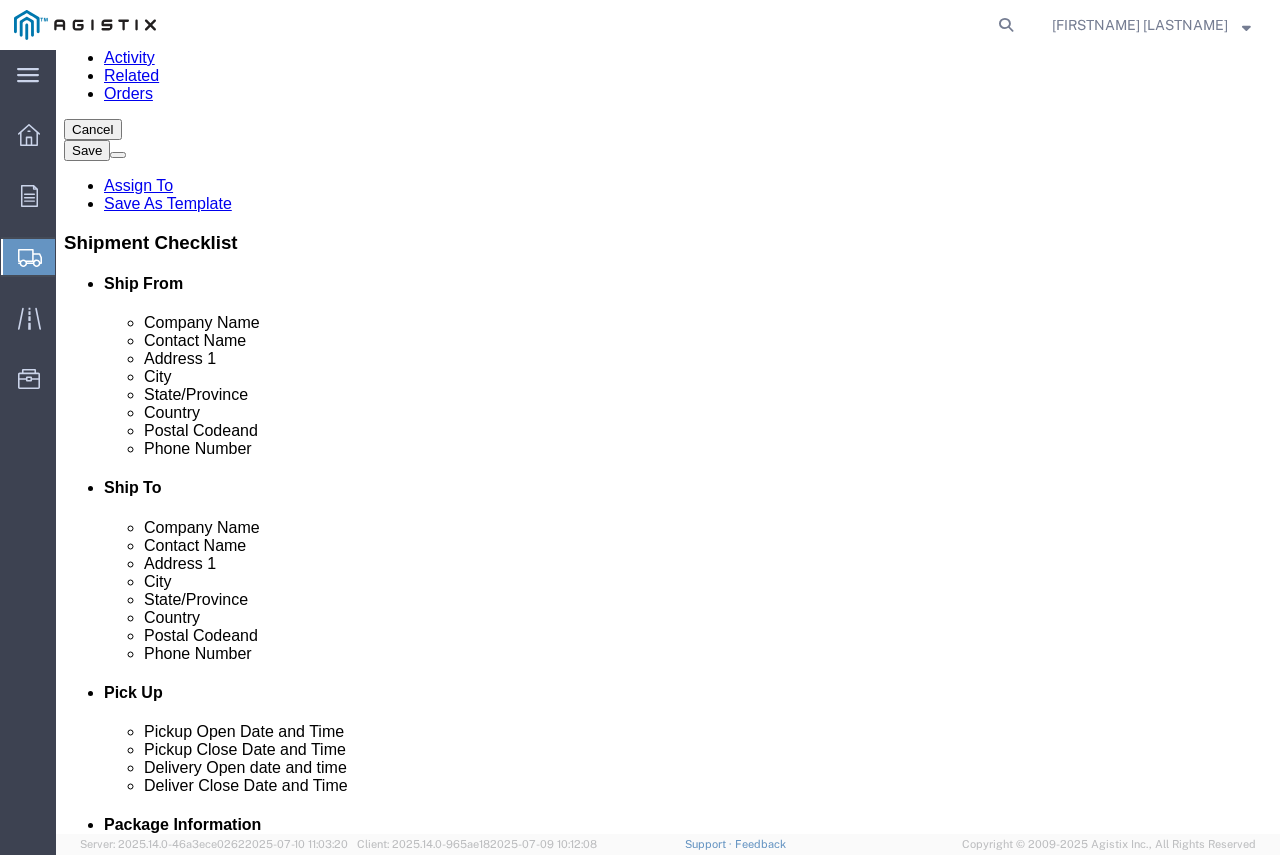click on "Add Package" 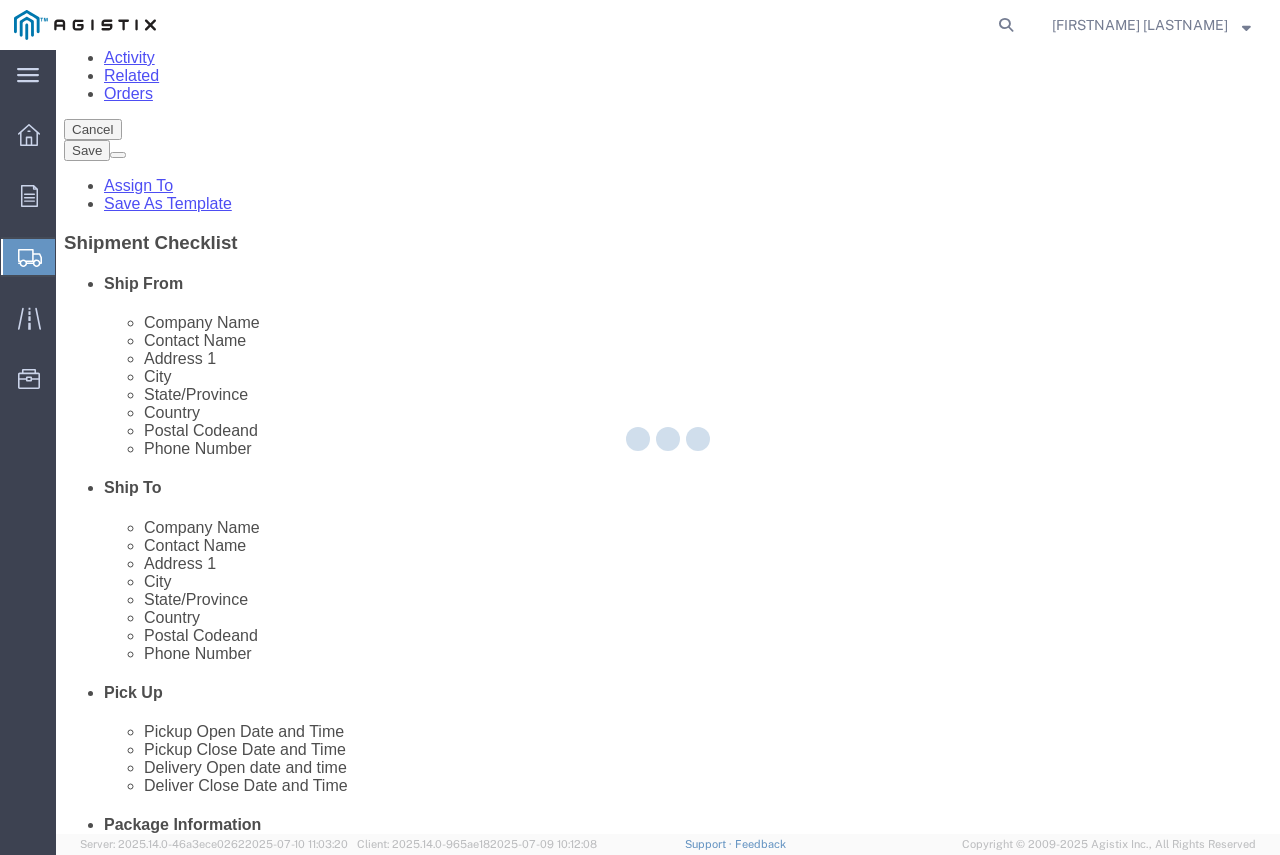 select on "CRAT" 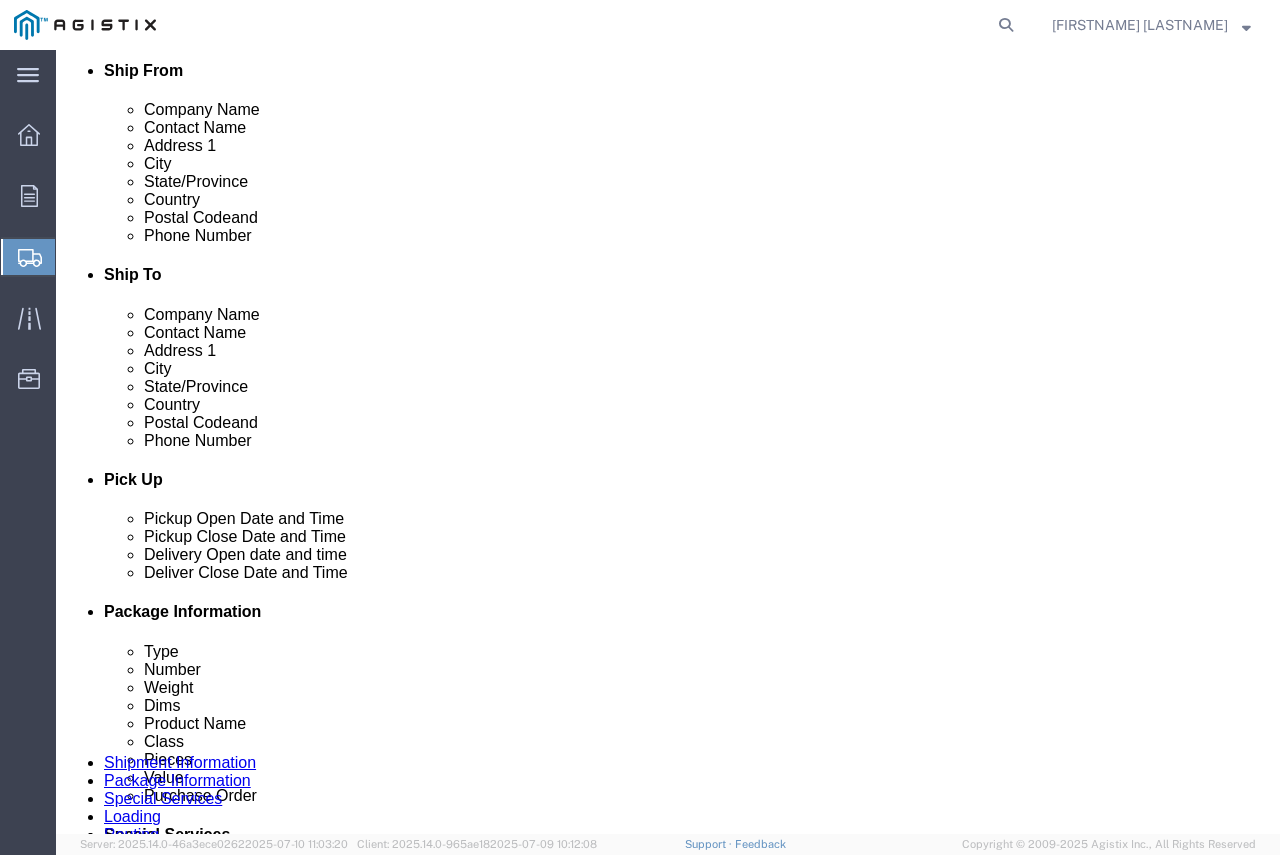scroll, scrollTop: 492, scrollLeft: 0, axis: vertical 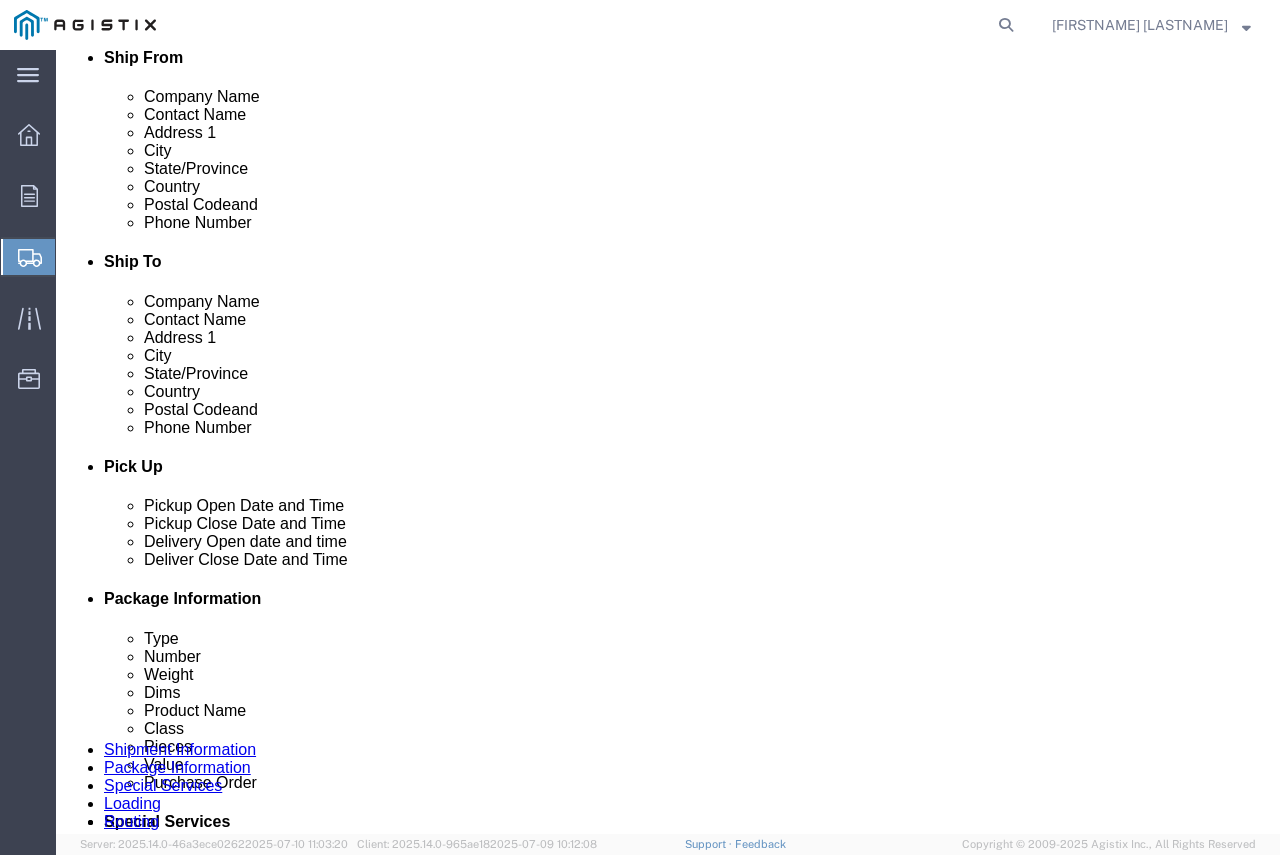 click on "Package  Type
Select Bulk Bundle(s) Cardboard Box(es) Carton(s) Crate(s) Drum(s) (Fiberboard) Drum(s) (Metal) Drum(s) (Plastic) Envelope Naked Cargo (UnPackaged) Pallet(s) Oversized (Not Stackable) Pallet(s) Oversized (Stackable) Pallet(s) Standard (Not Stackable) Pallet(s) Standard (Stackable) Roll(s) Your Packaging
Carton Count
Number
1
Dimensions
Length
x
Width
x
Height
Select cm ft in
Weight
0.00    Select kgs lbs
Ship. t°
Temperature
Select
Additional Info
Packaging Material
Packaging Material
Type
Dry Ice Gel Pack(s) Liquid Nitrogen" 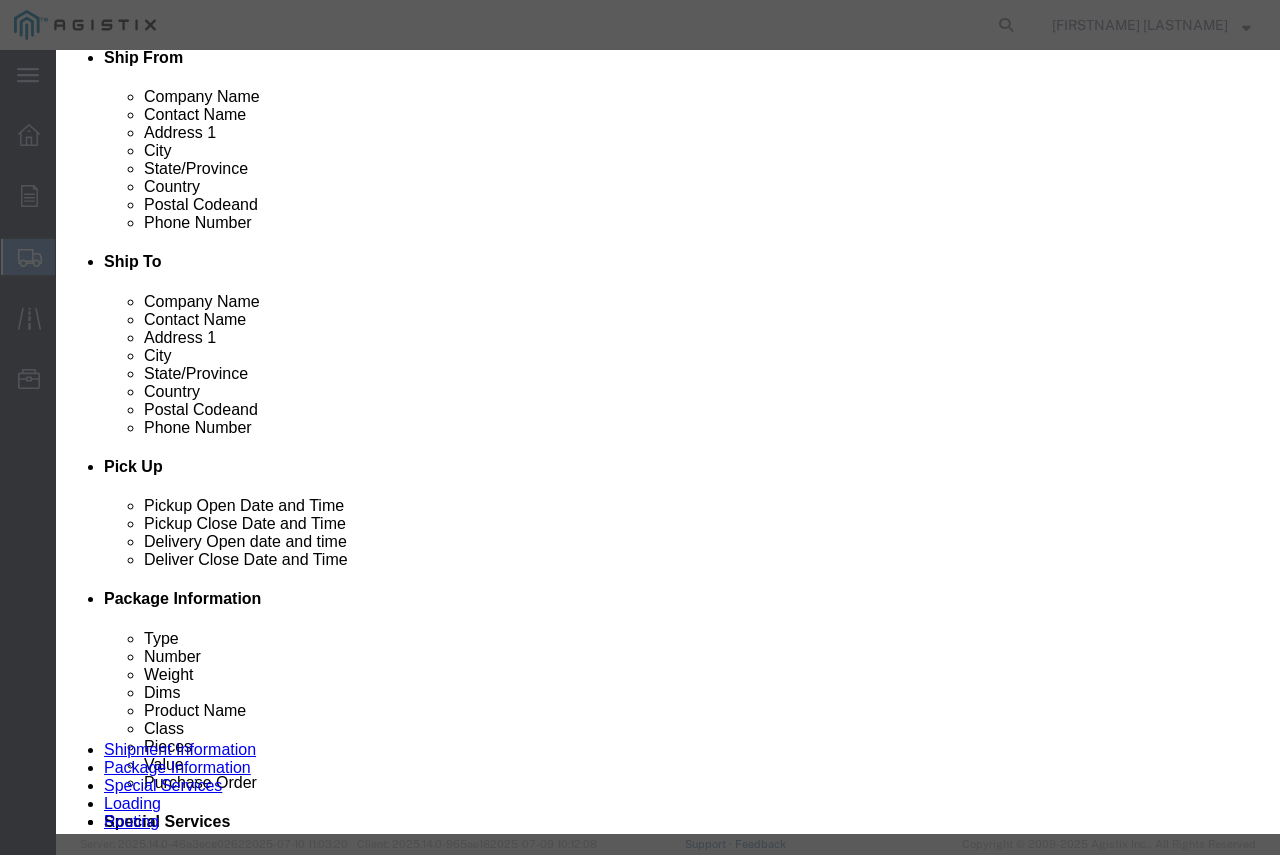 click 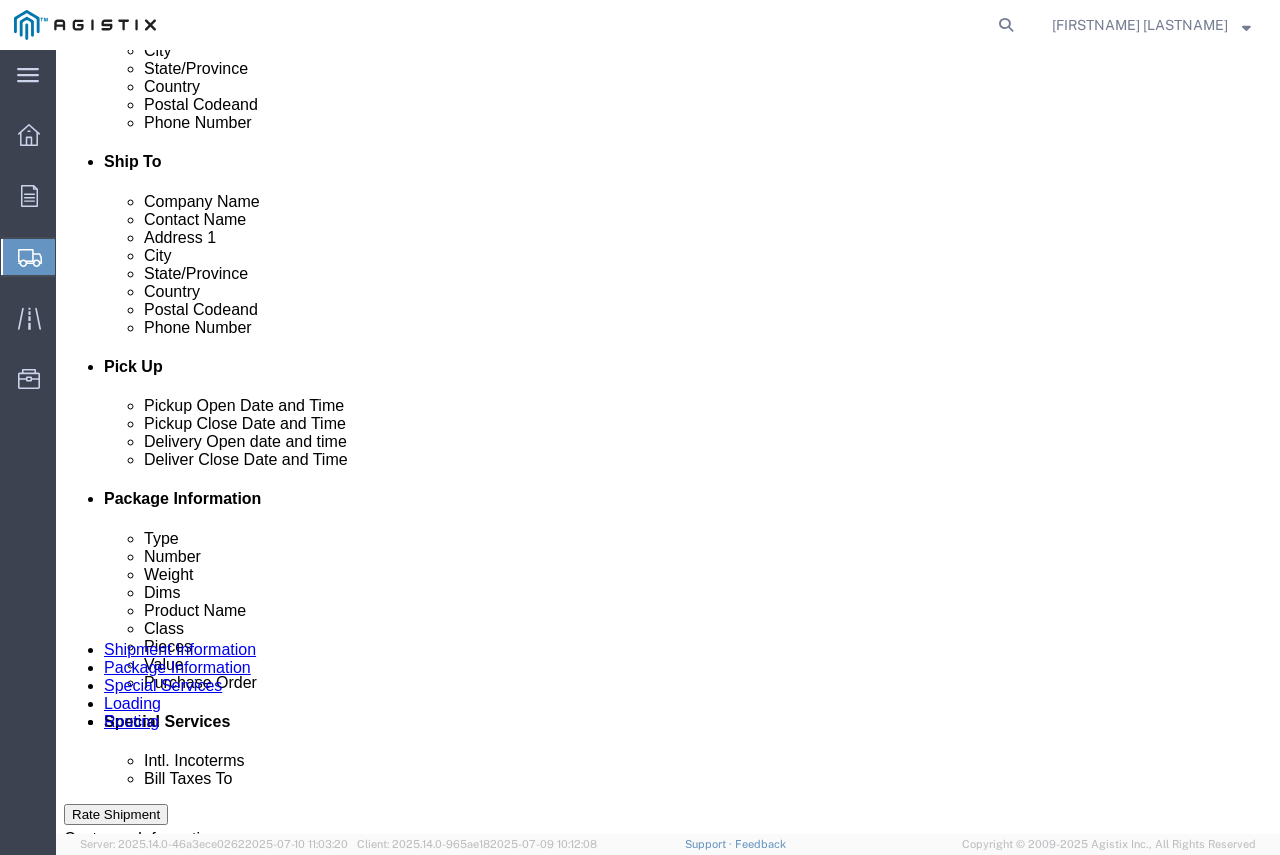 scroll, scrollTop: 596, scrollLeft: 0, axis: vertical 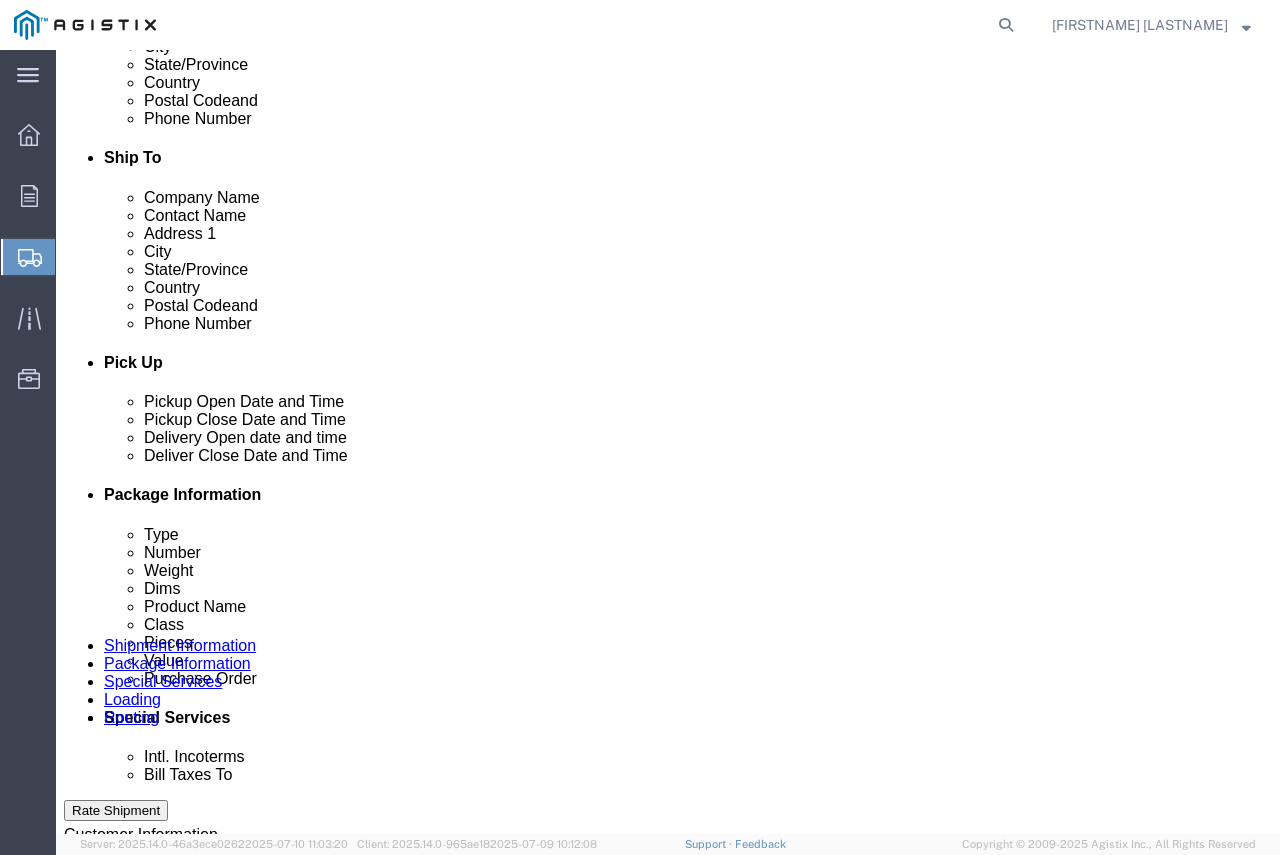 click on "Rate Shipment" 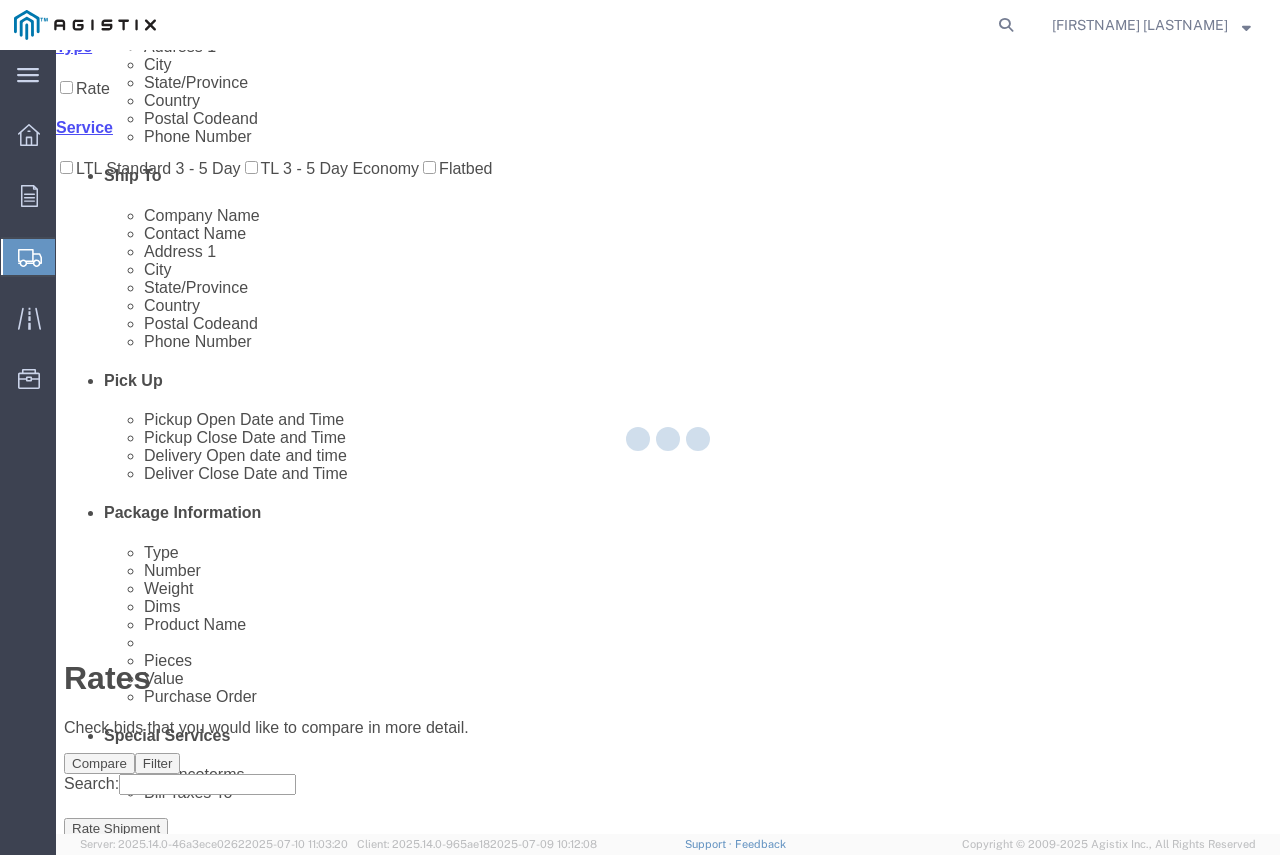 scroll, scrollTop: 0, scrollLeft: 0, axis: both 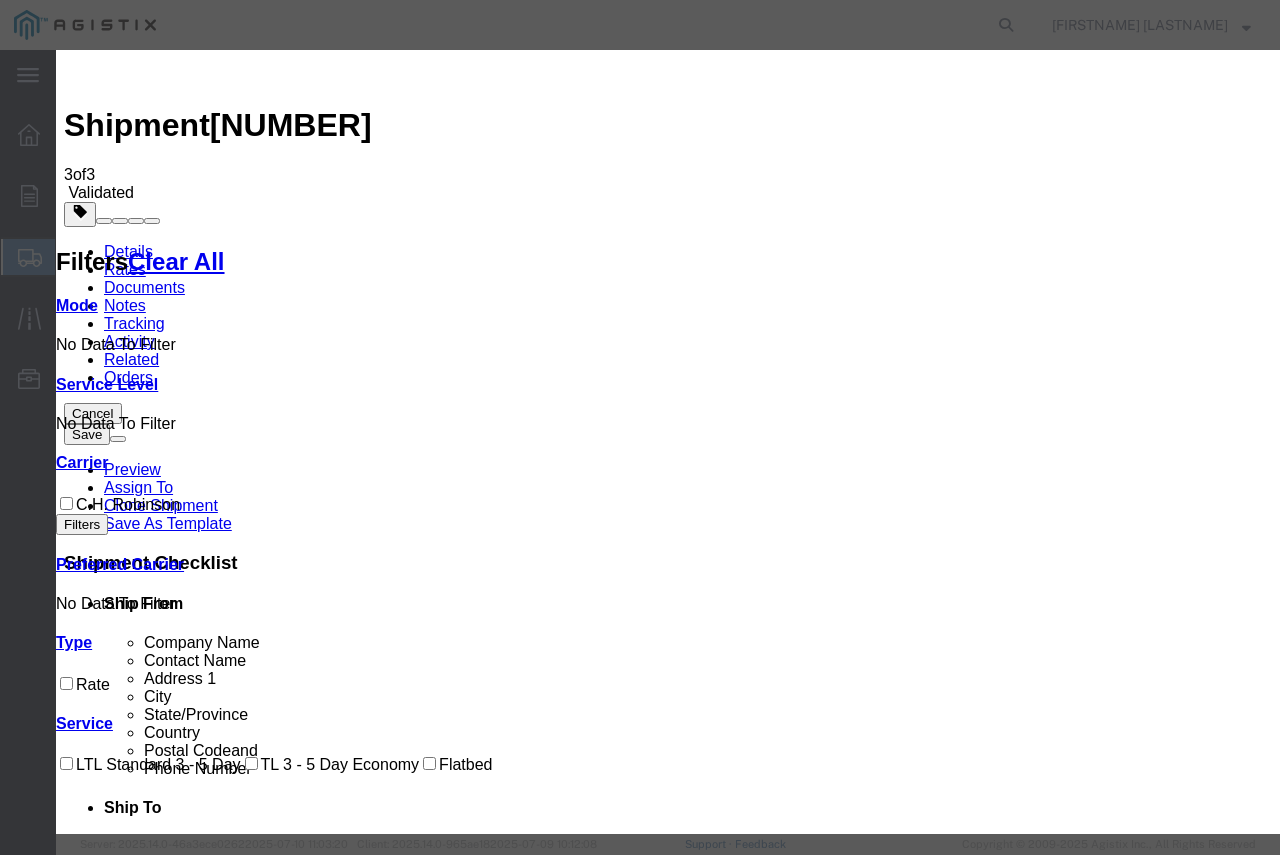 click on "Continue" at bounding box center [98, 3791] 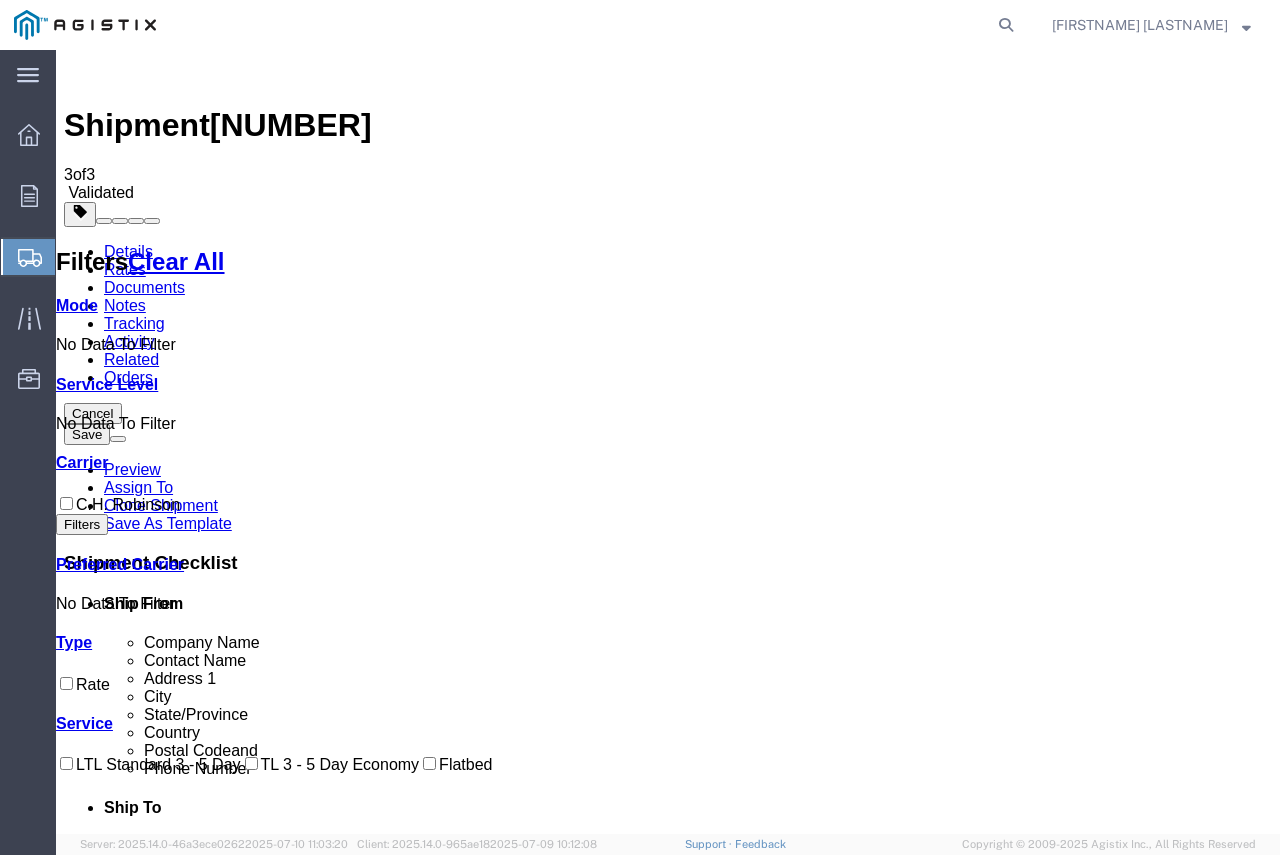 click on "Book" at bounding box center (987, 1814) 